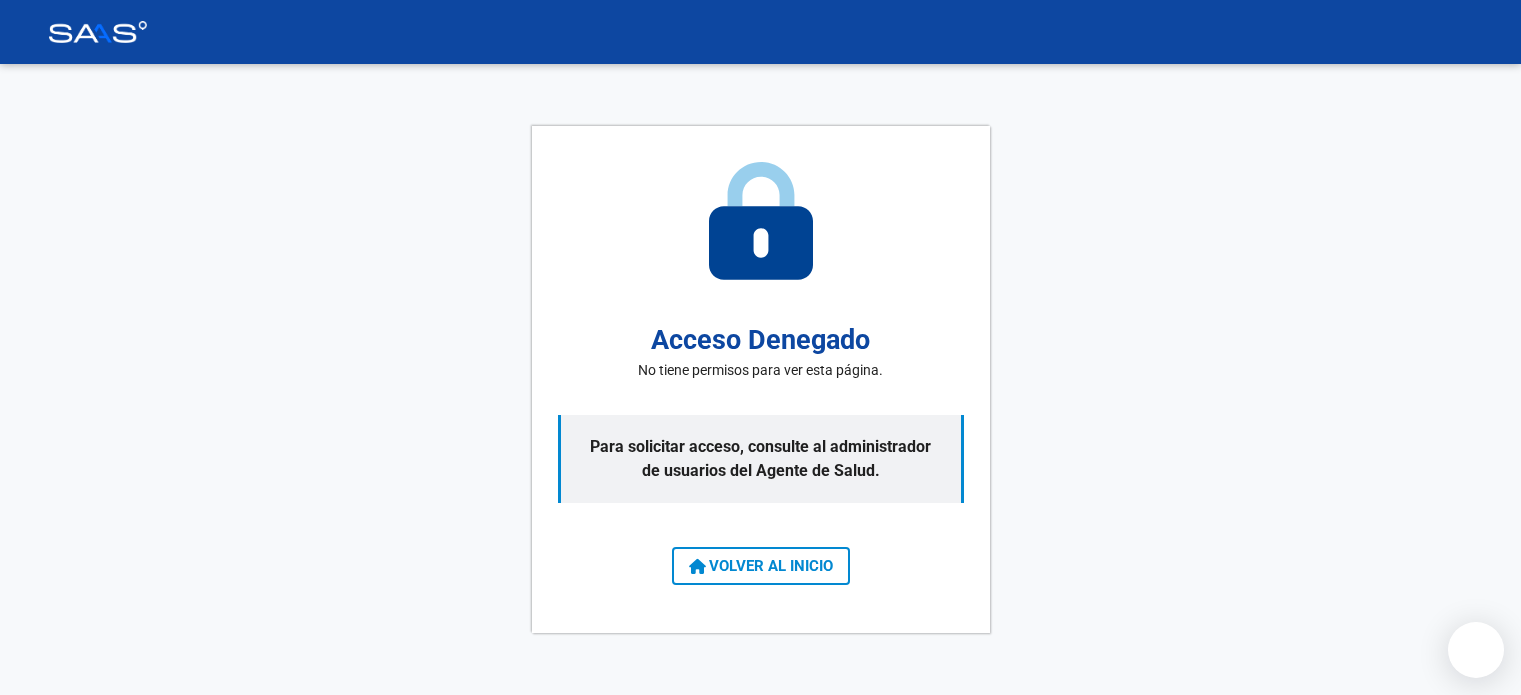 scroll, scrollTop: 0, scrollLeft: 0, axis: both 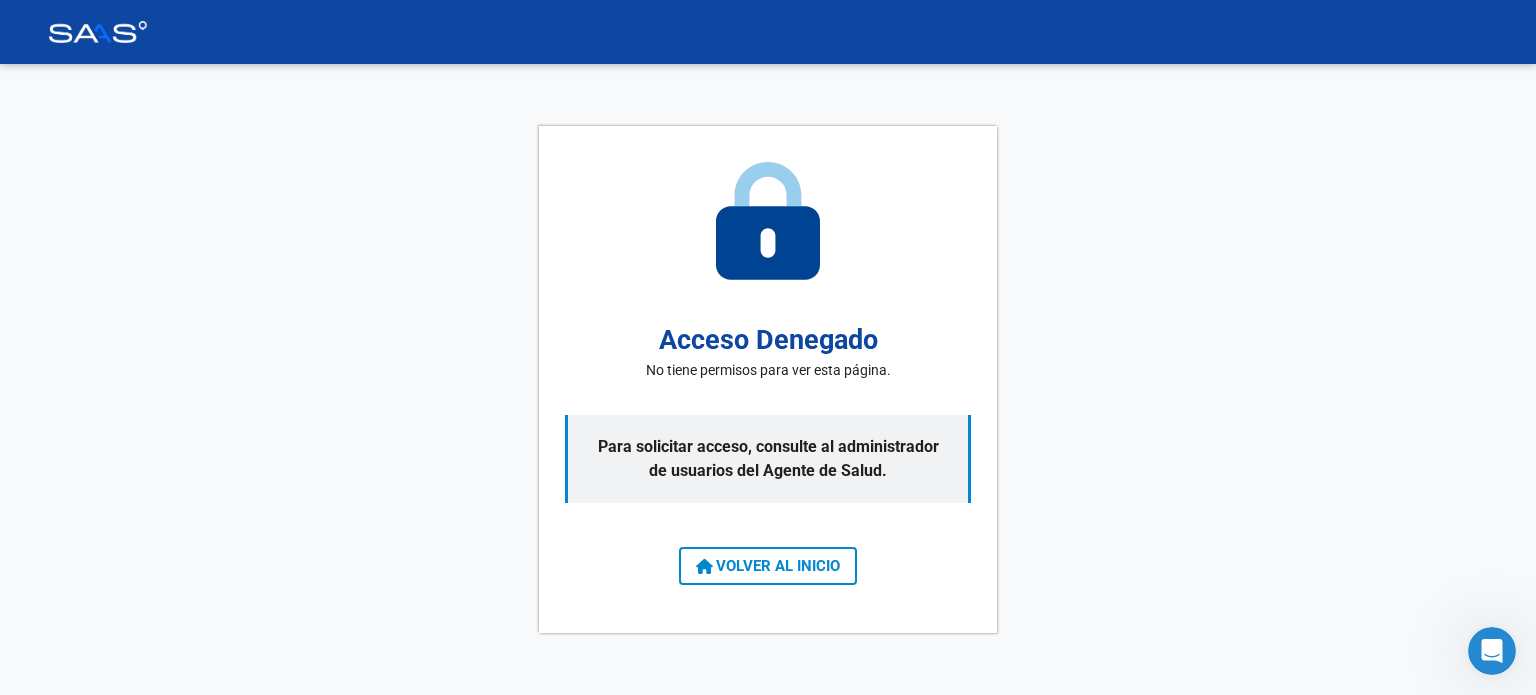 click 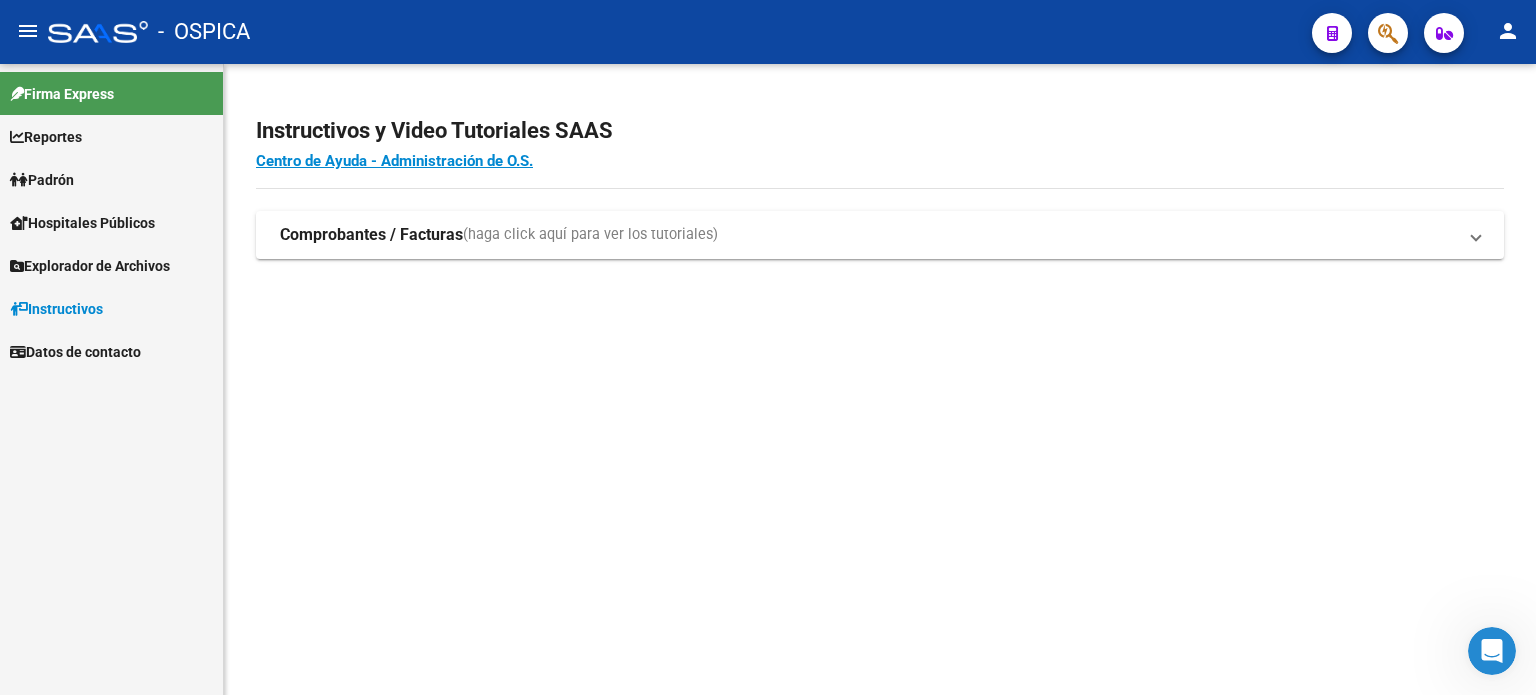 click on "Explorador de Archivos" at bounding box center (90, 266) 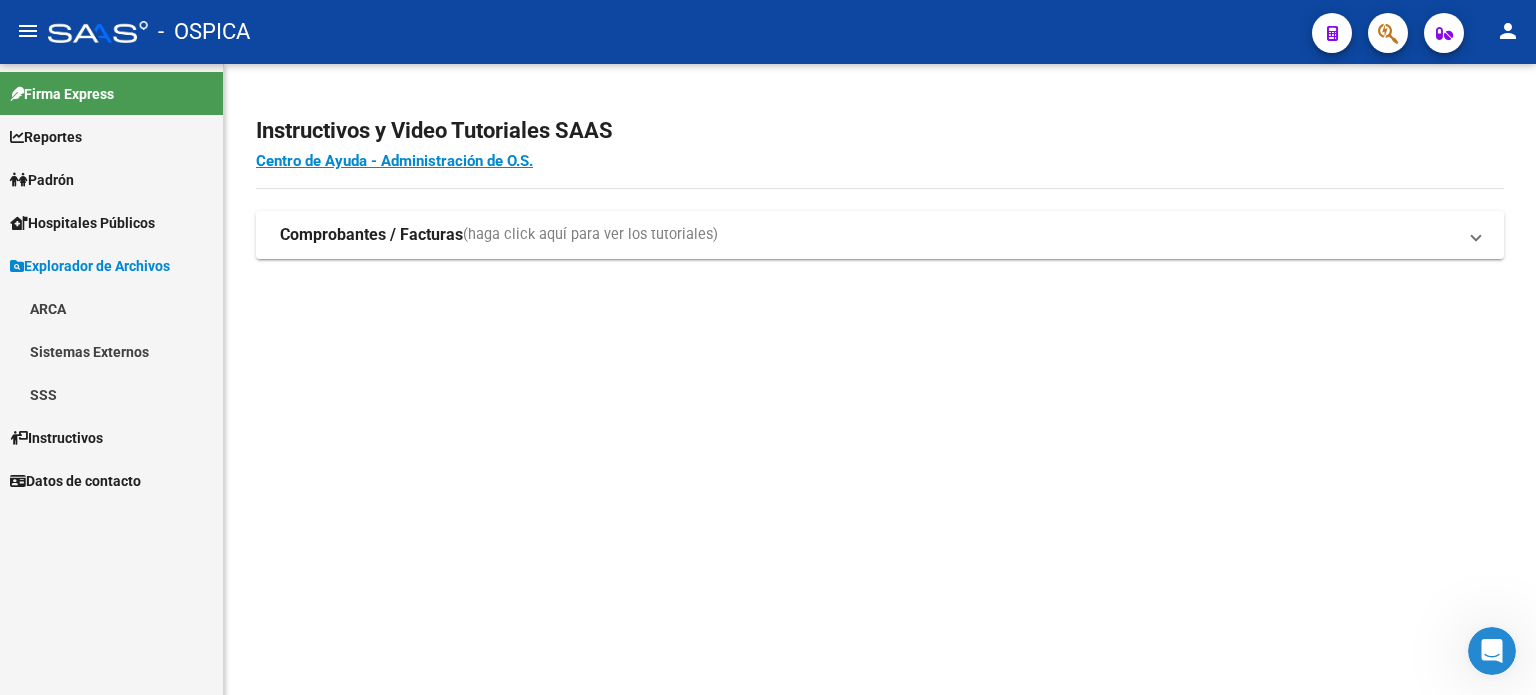 click on "ARCA" at bounding box center [111, 308] 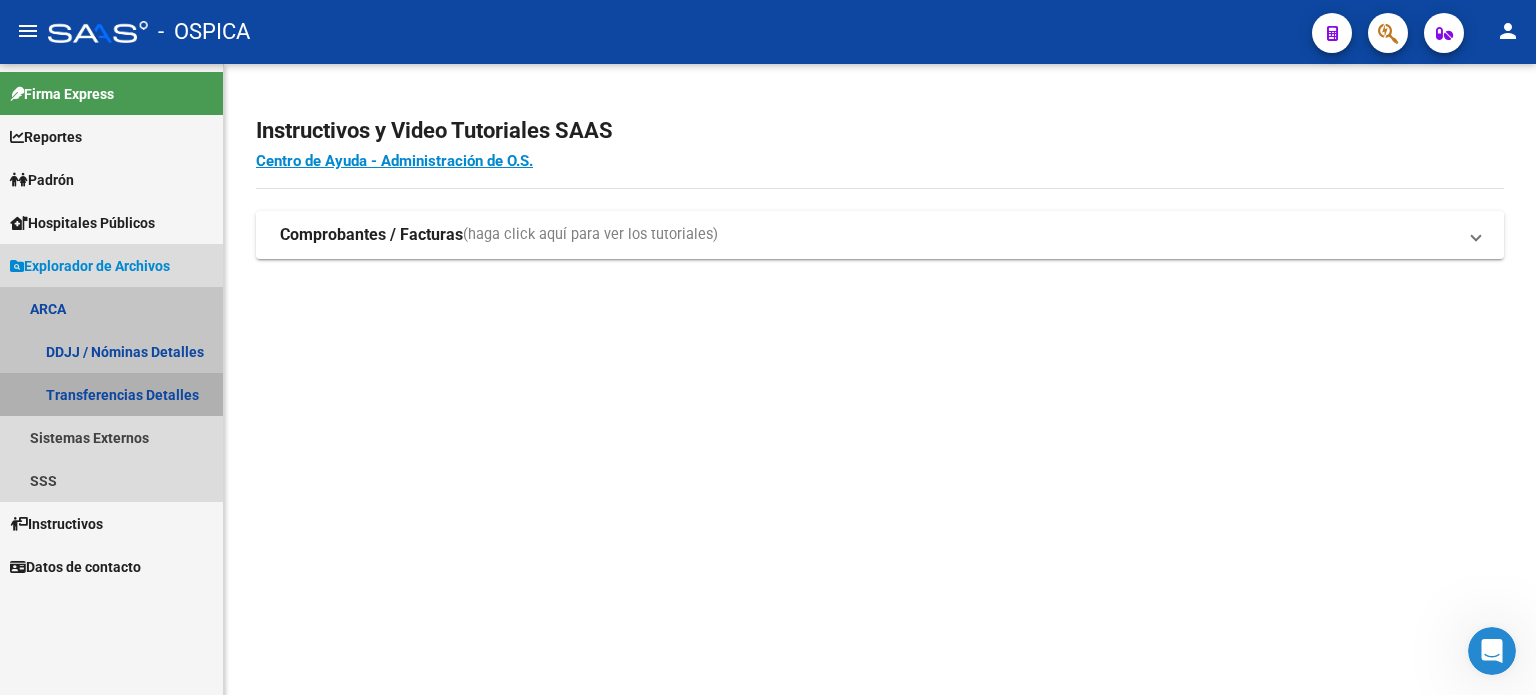 click on "Transferencias Detalles" at bounding box center (111, 394) 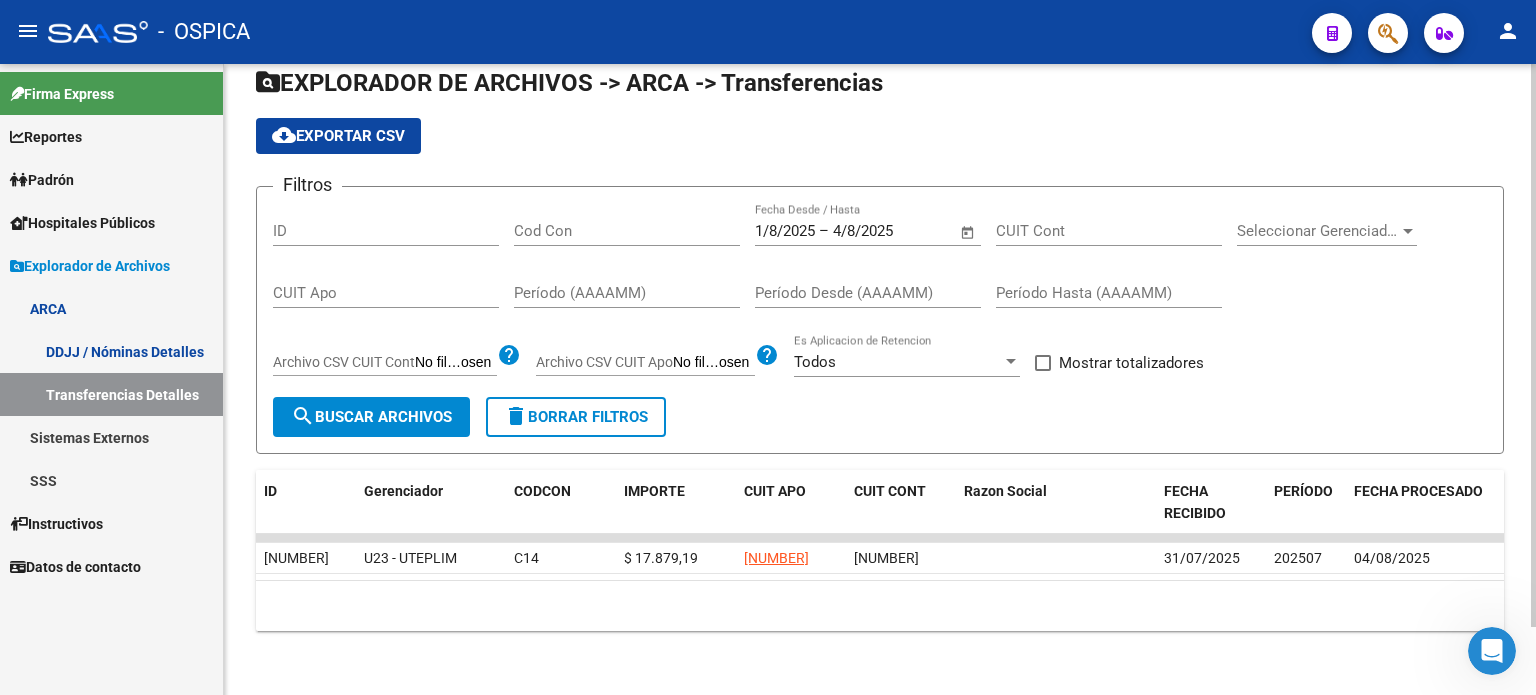 scroll, scrollTop: 75, scrollLeft: 0, axis: vertical 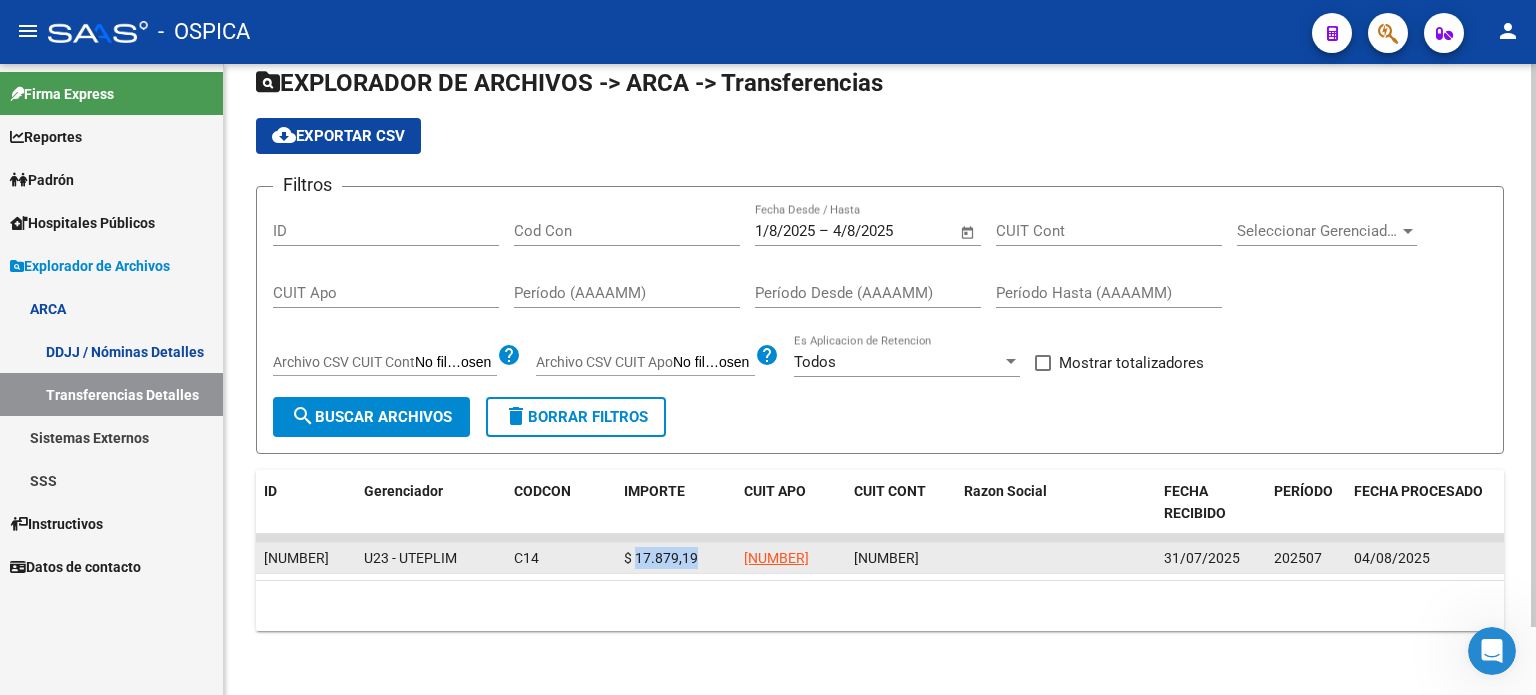 drag, startPoint x: 705, startPoint y: 543, endPoint x: 637, endPoint y: 543, distance: 68 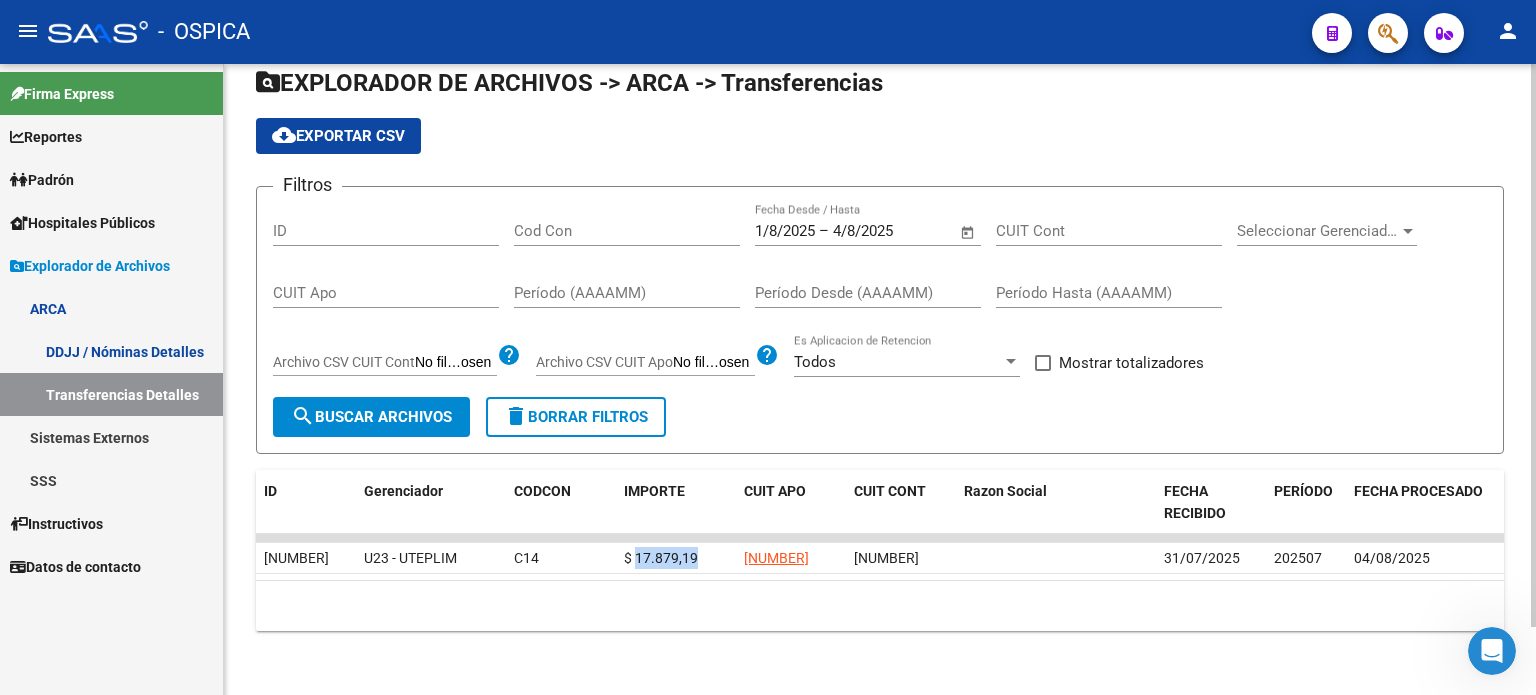 copy on "17.879,19" 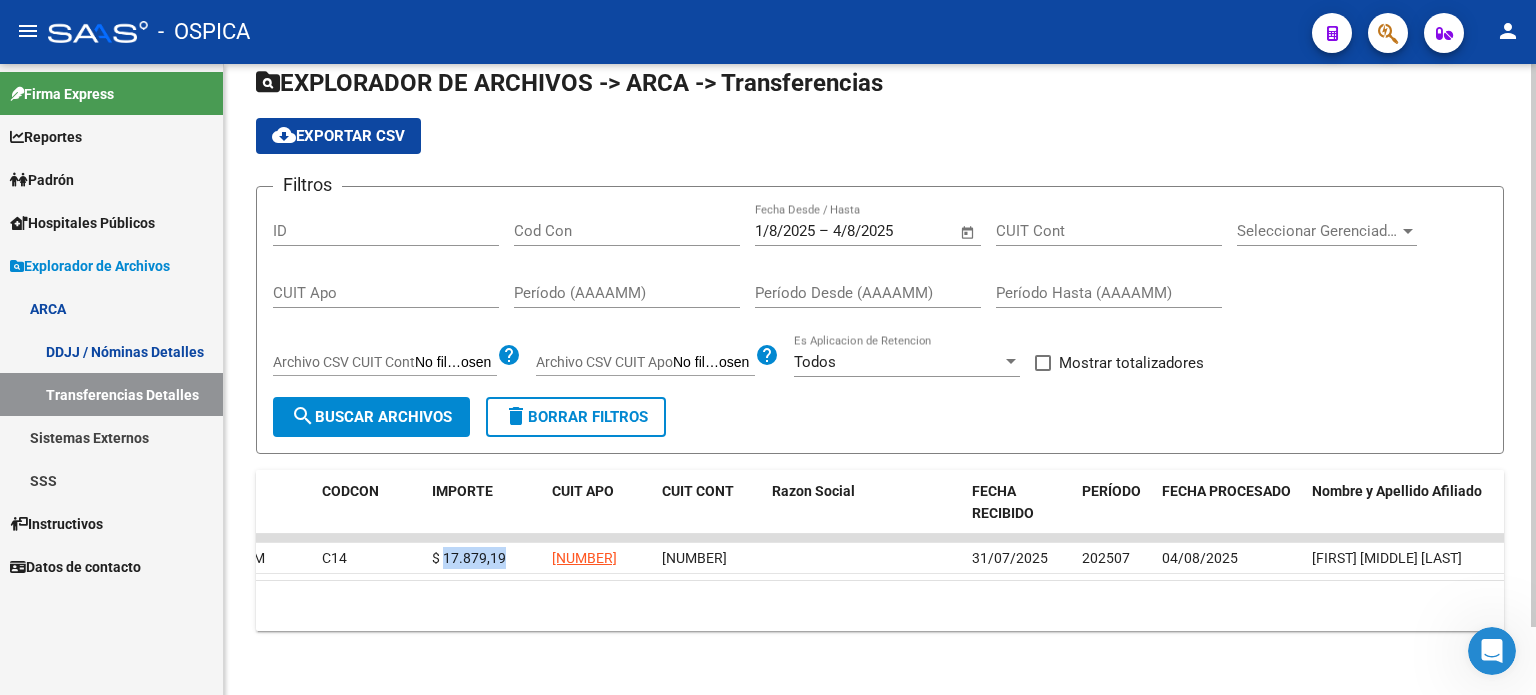 scroll, scrollTop: 0, scrollLeft: 0, axis: both 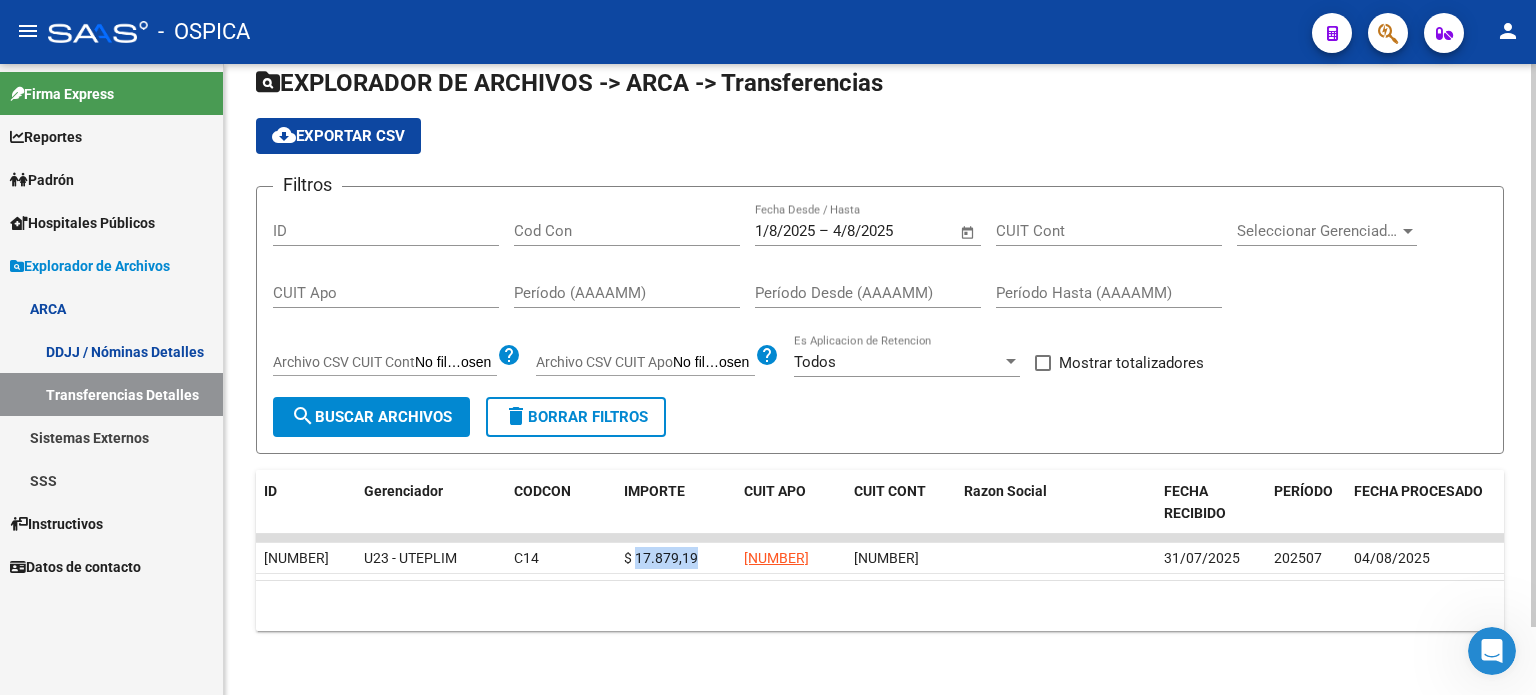 copy on "17.879,19" 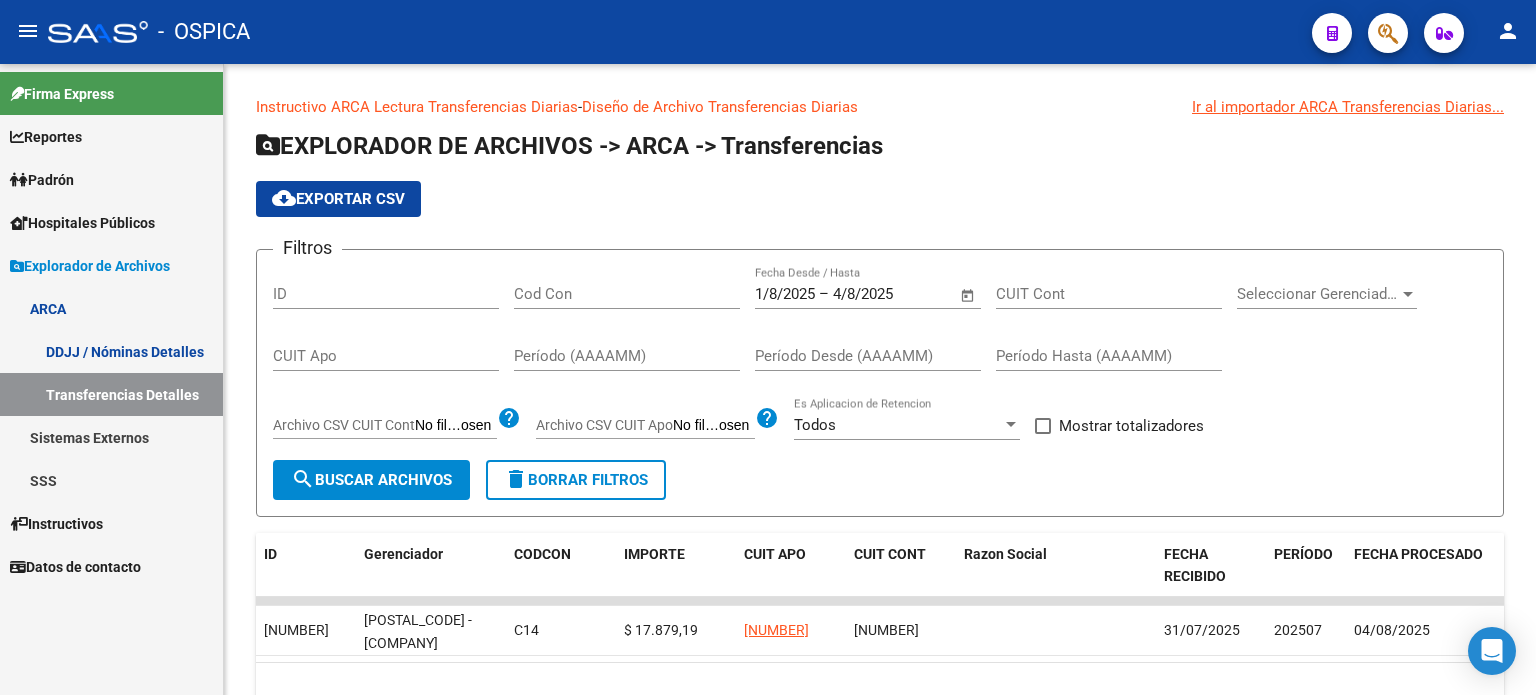 scroll, scrollTop: 0, scrollLeft: 0, axis: both 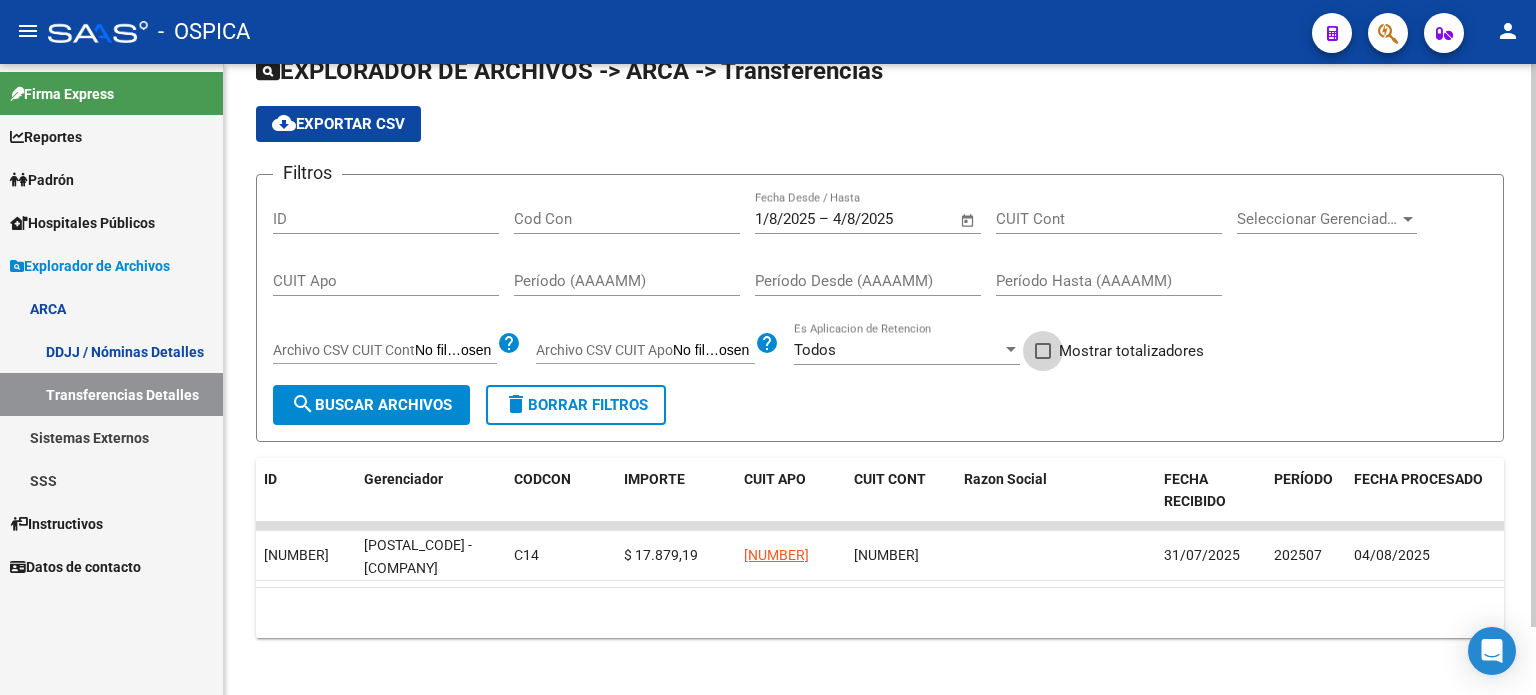 click on "Mostrar totalizadores" at bounding box center (1119, 351) 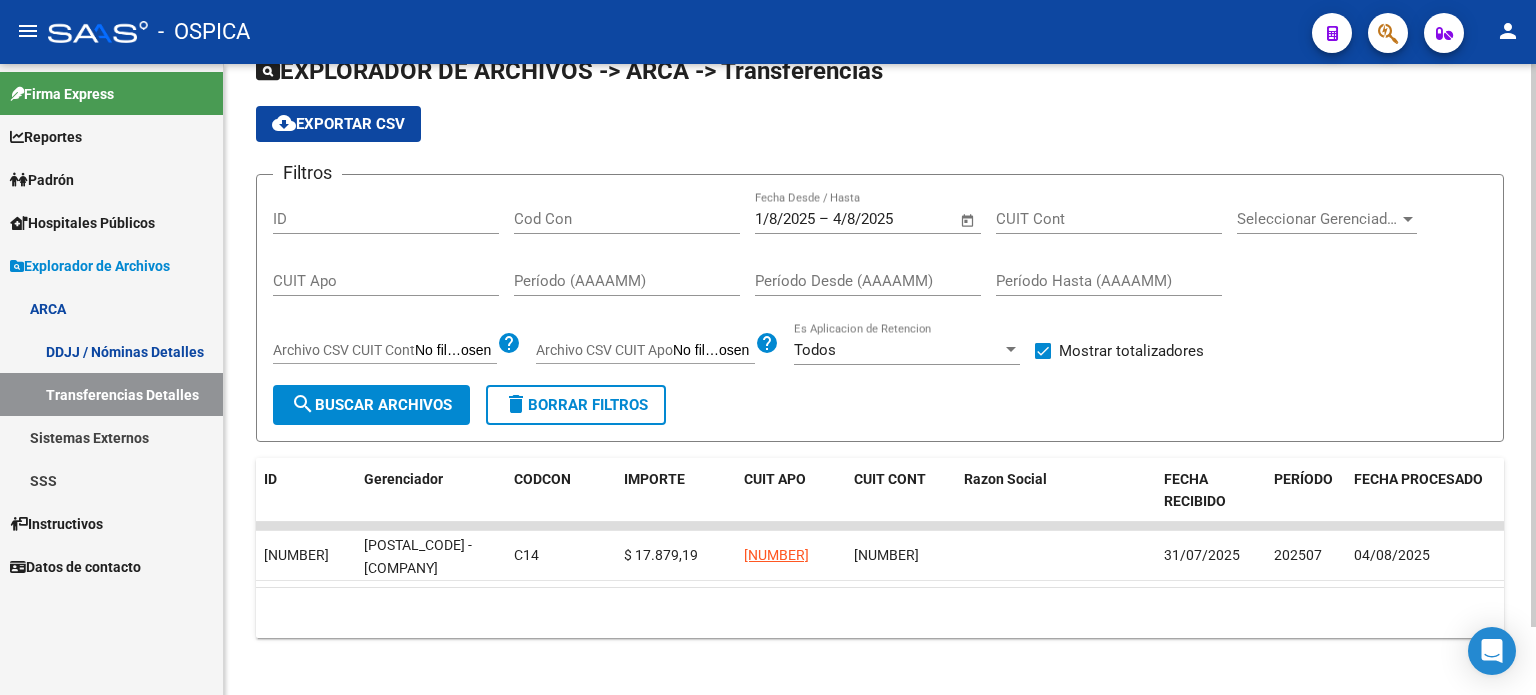 click on "search  Buscar Archivos" 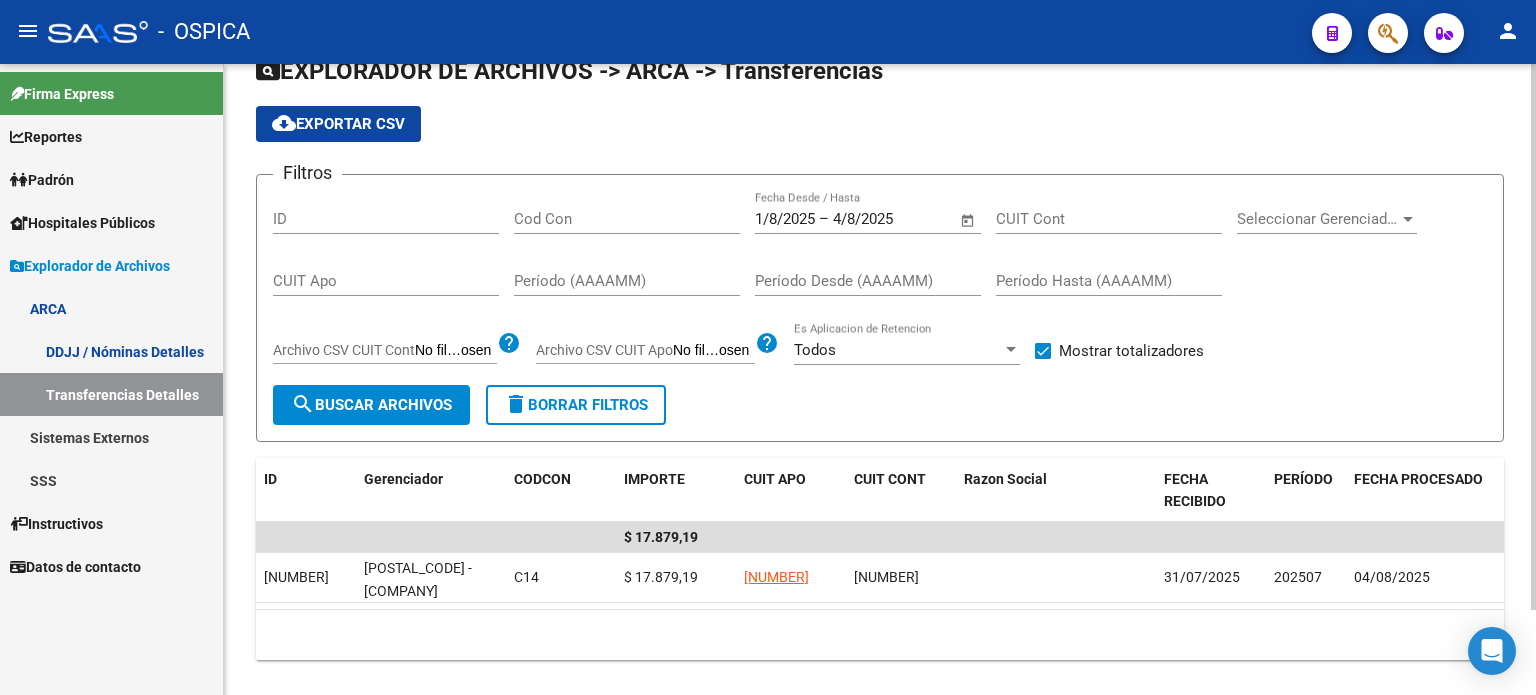 scroll, scrollTop: 0, scrollLeft: 192, axis: horizontal 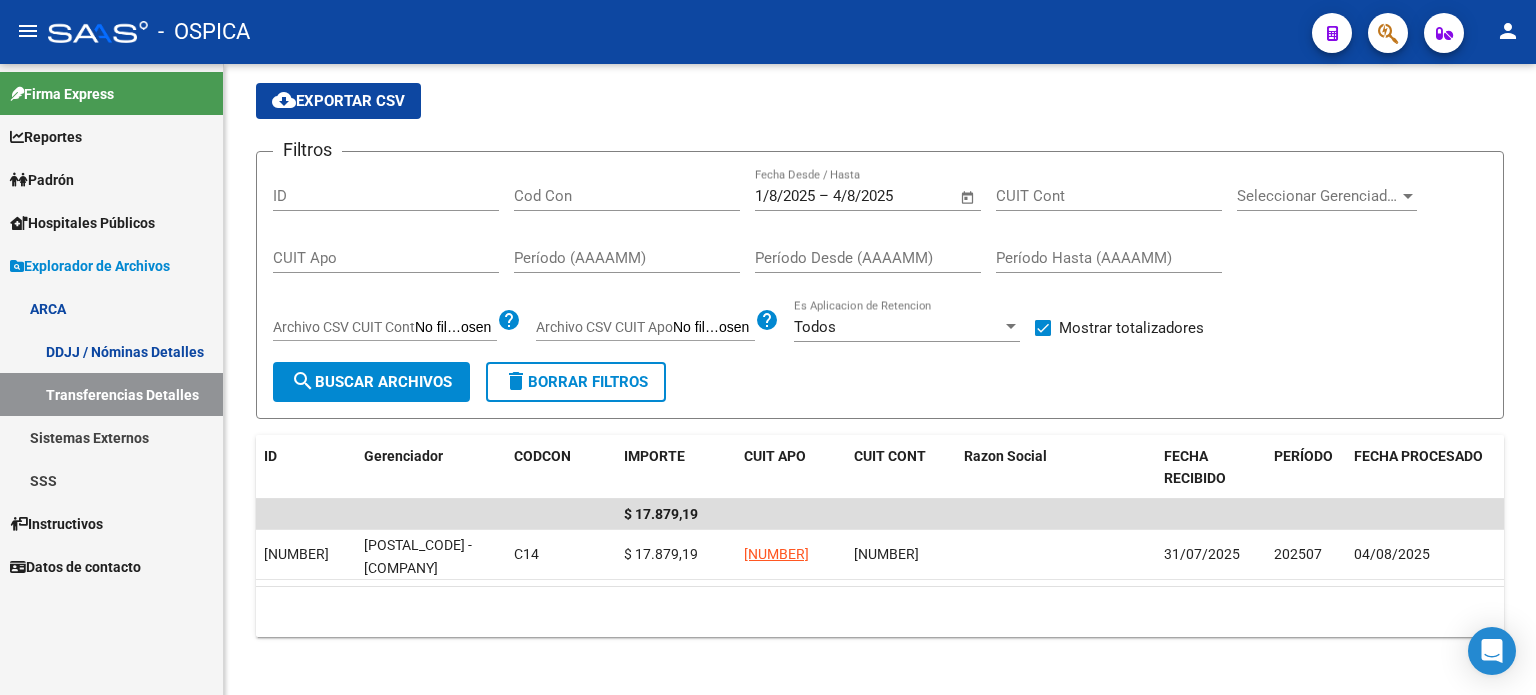 click on "Explorador de Archivos" at bounding box center [90, 266] 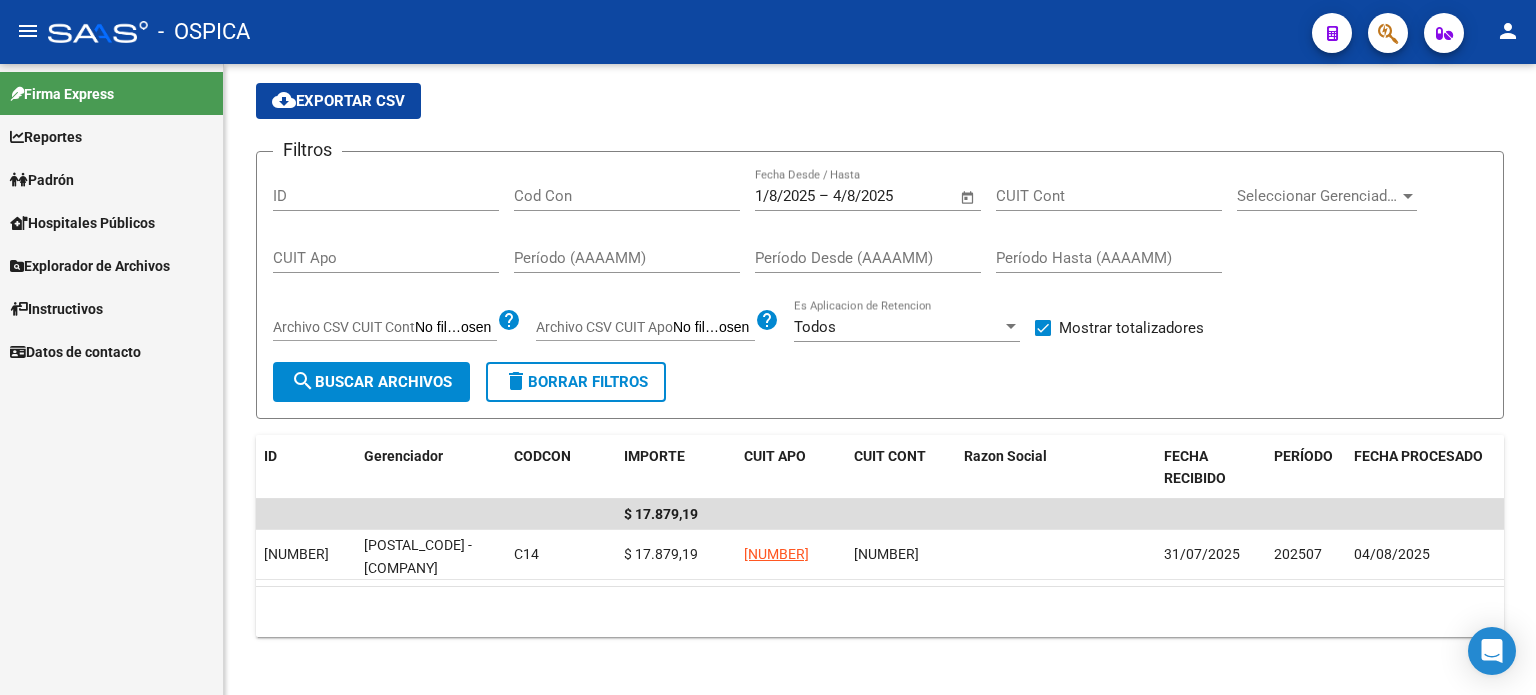 click on "Hospitales Públicos" at bounding box center [111, 222] 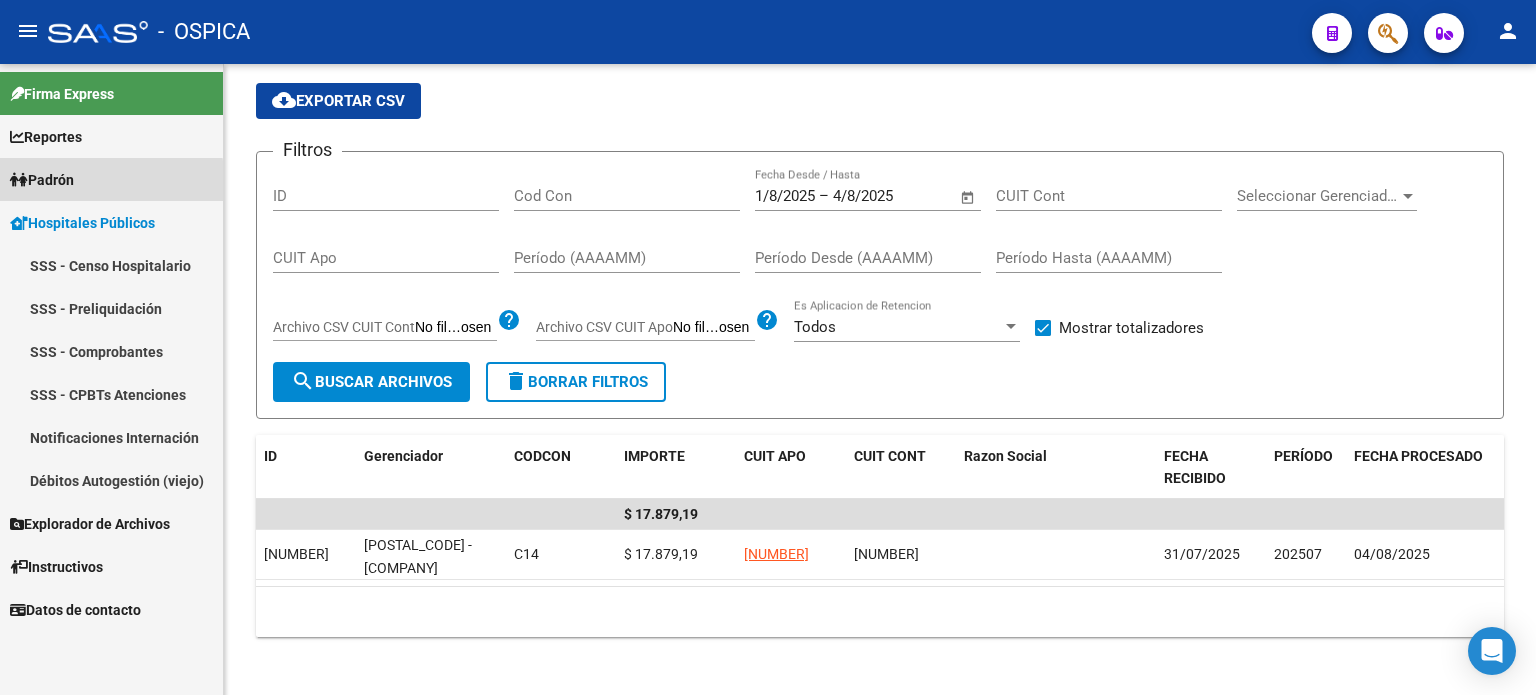 click on "Padrón" at bounding box center (42, 180) 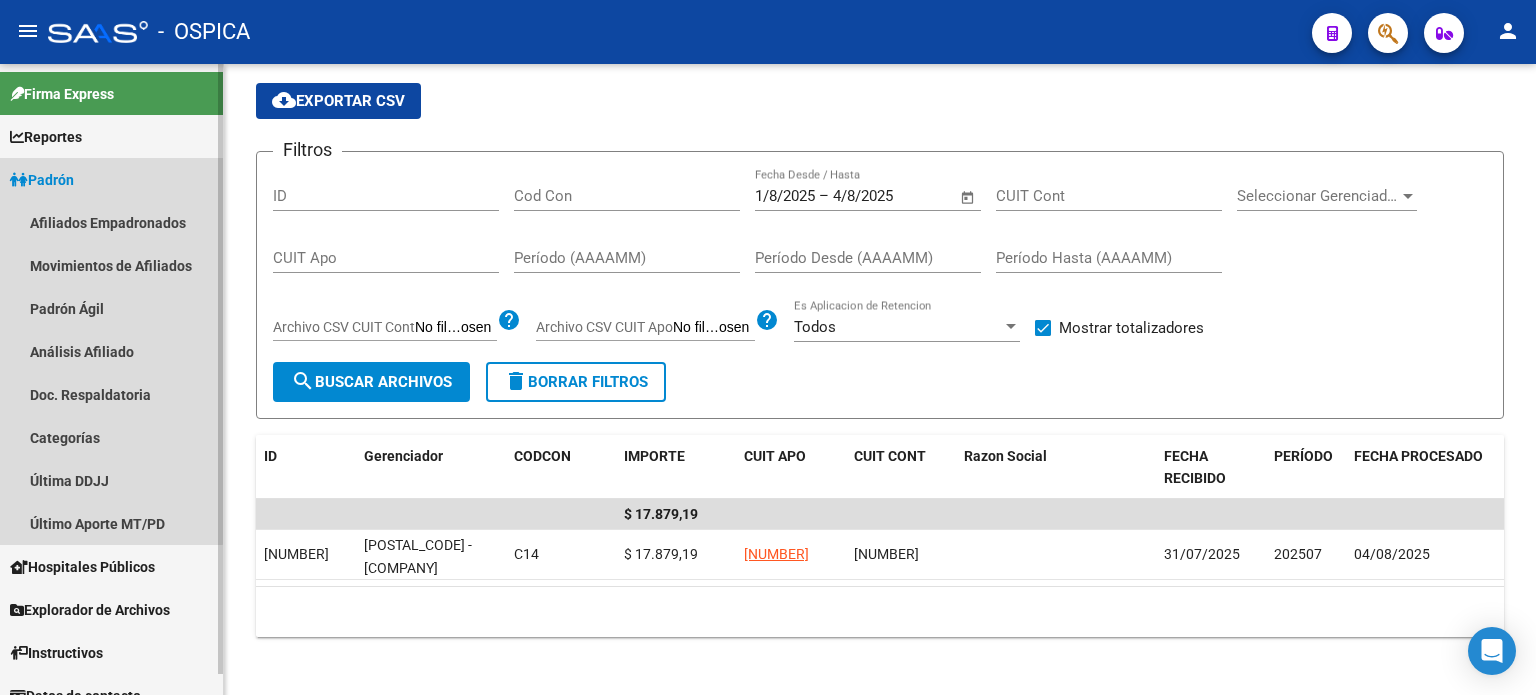 click on "Padrón" at bounding box center (42, 180) 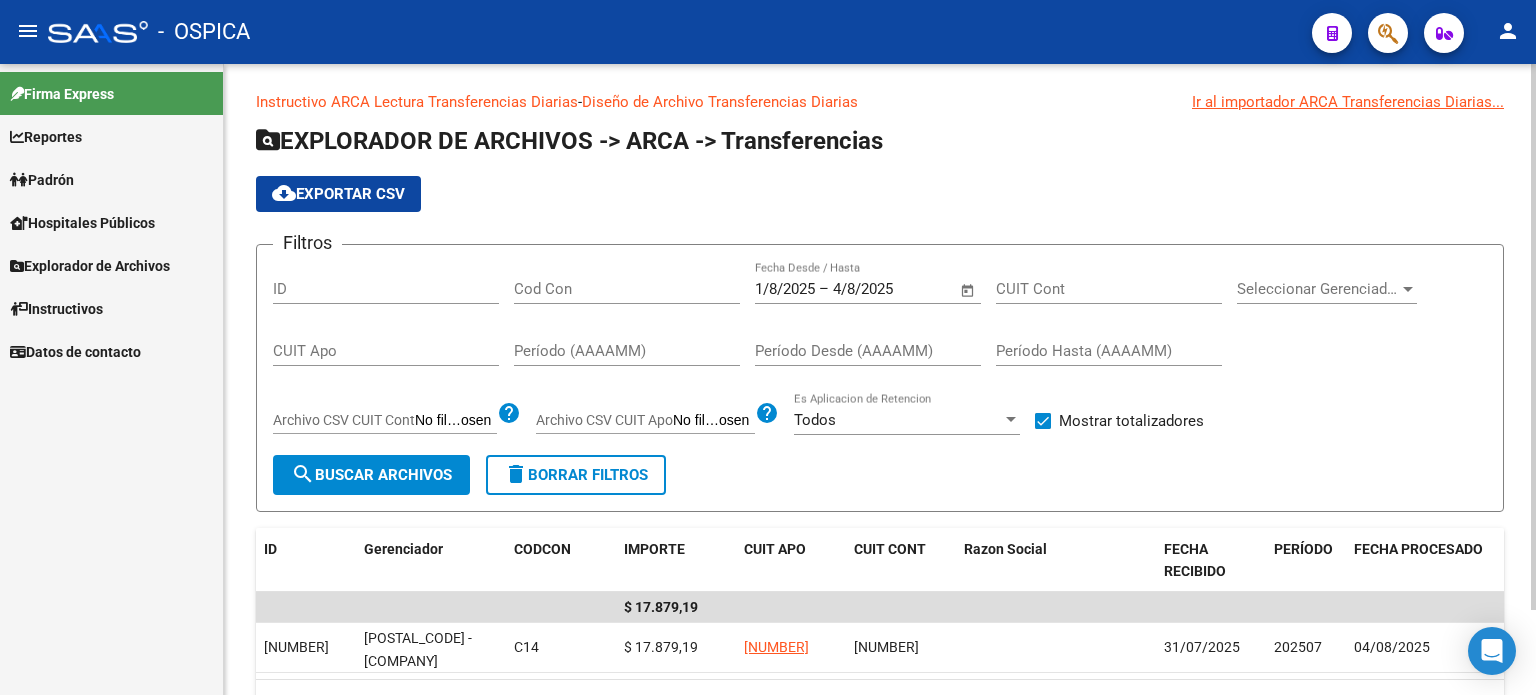 scroll, scrollTop: 0, scrollLeft: 0, axis: both 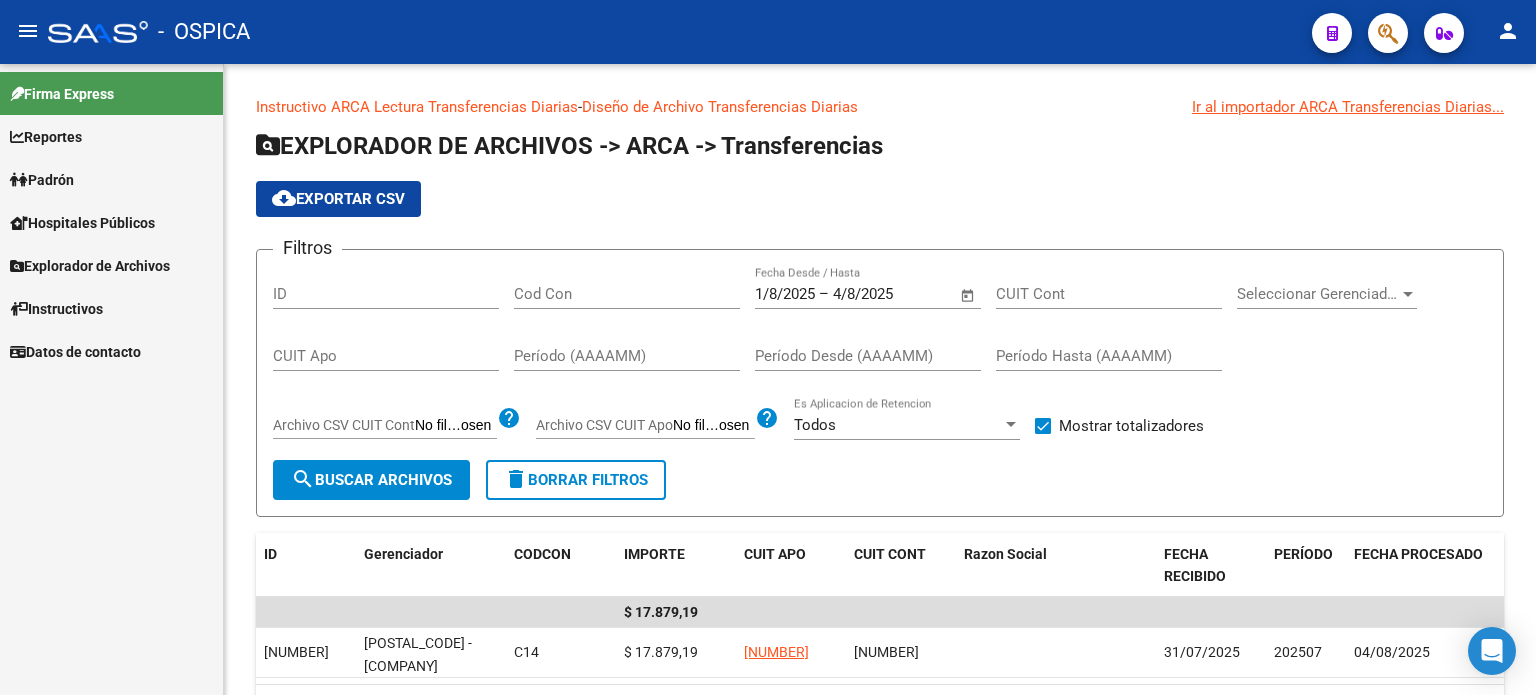 click on "Padrón" at bounding box center [111, 179] 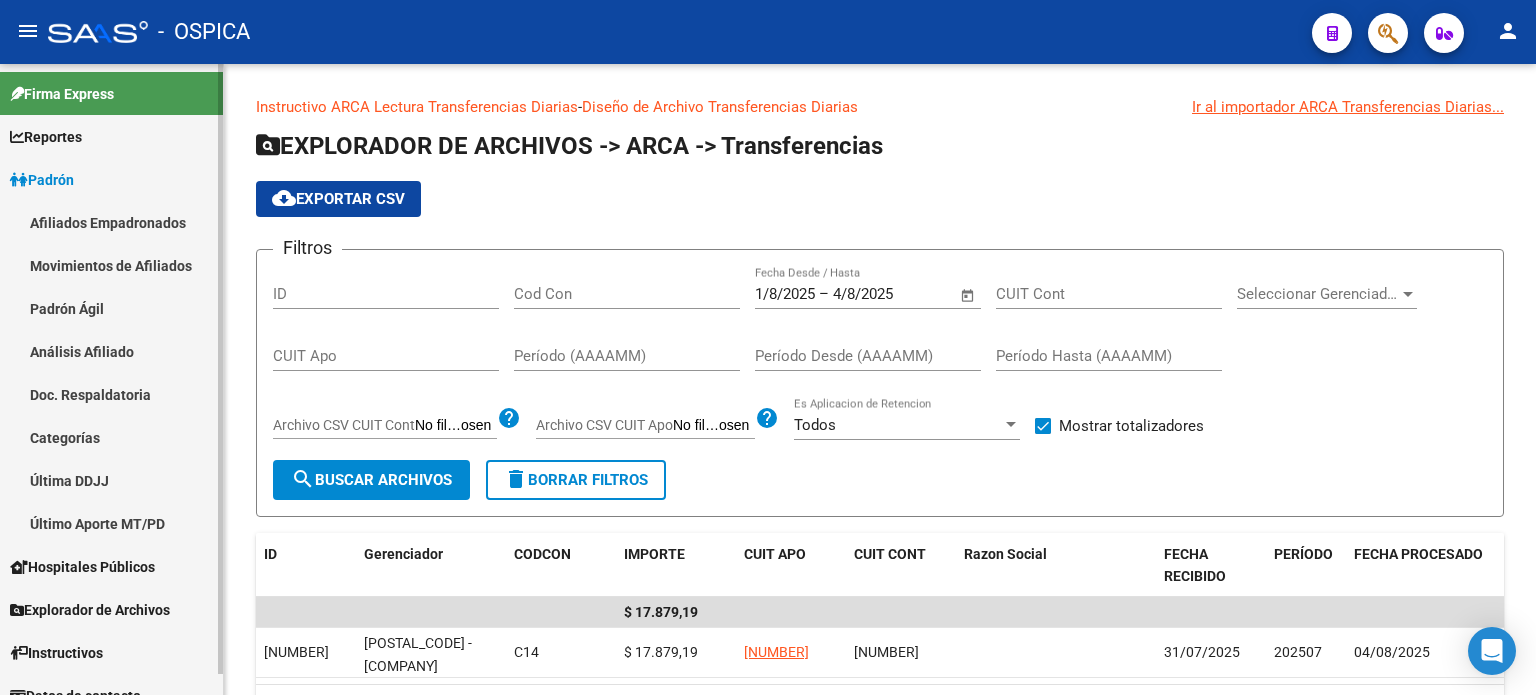 click on "Afiliados Empadronados" at bounding box center [111, 222] 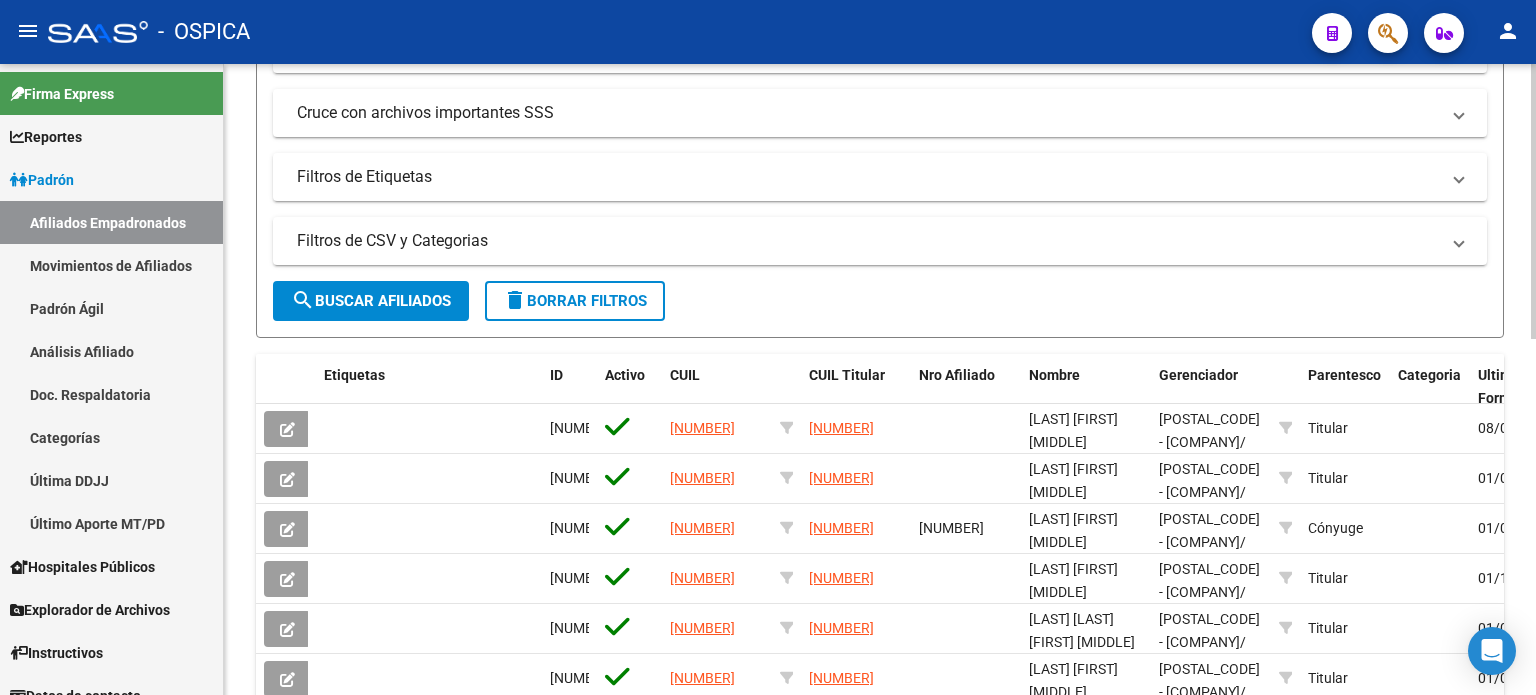 scroll, scrollTop: 814, scrollLeft: 0, axis: vertical 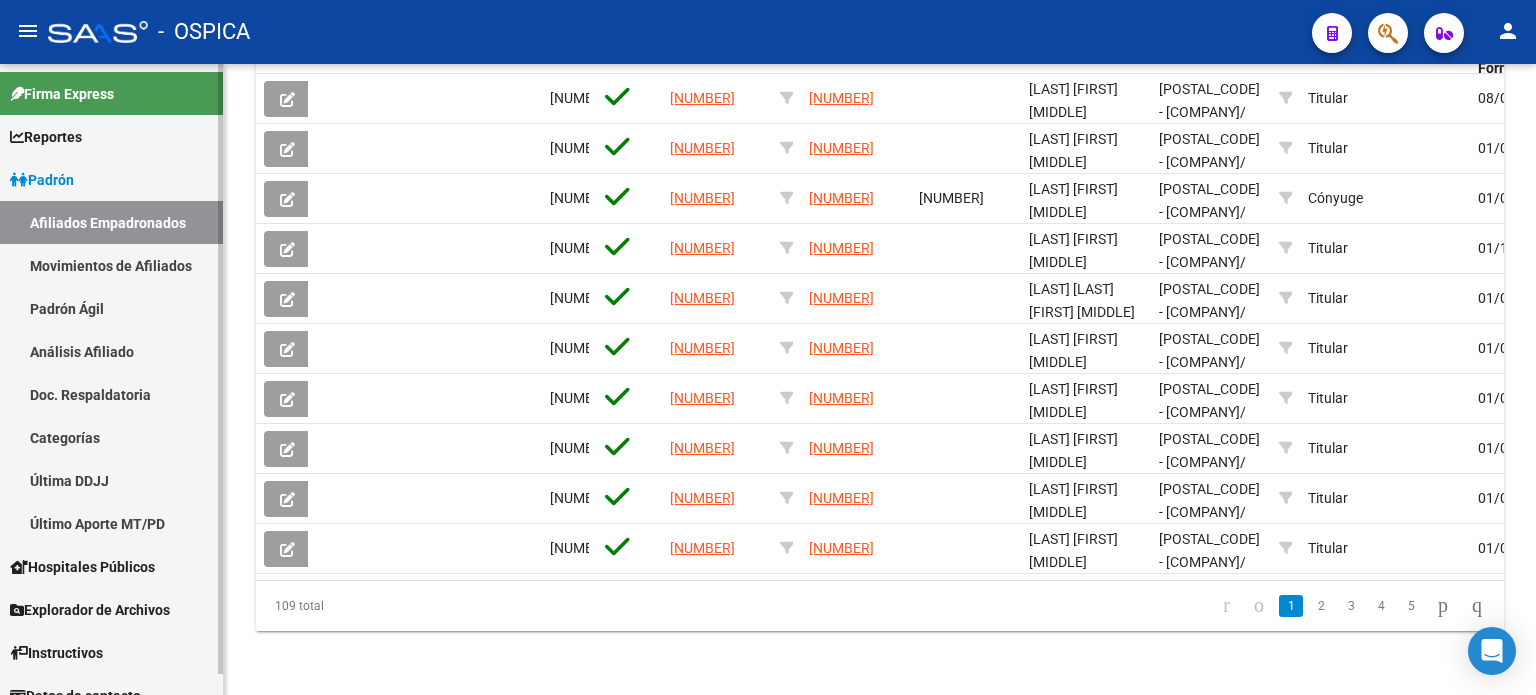 click on "Padrón Ágil" at bounding box center [111, 308] 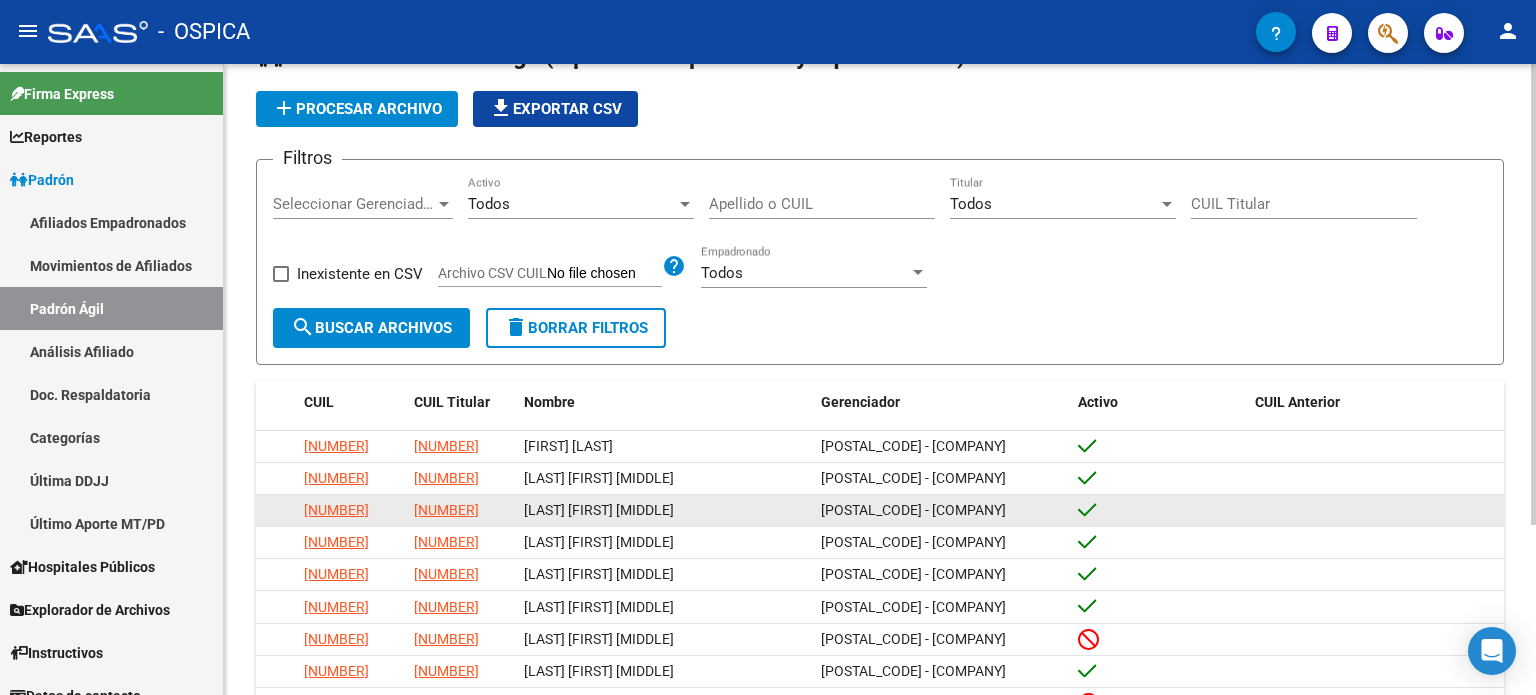 scroll, scrollTop: 232, scrollLeft: 0, axis: vertical 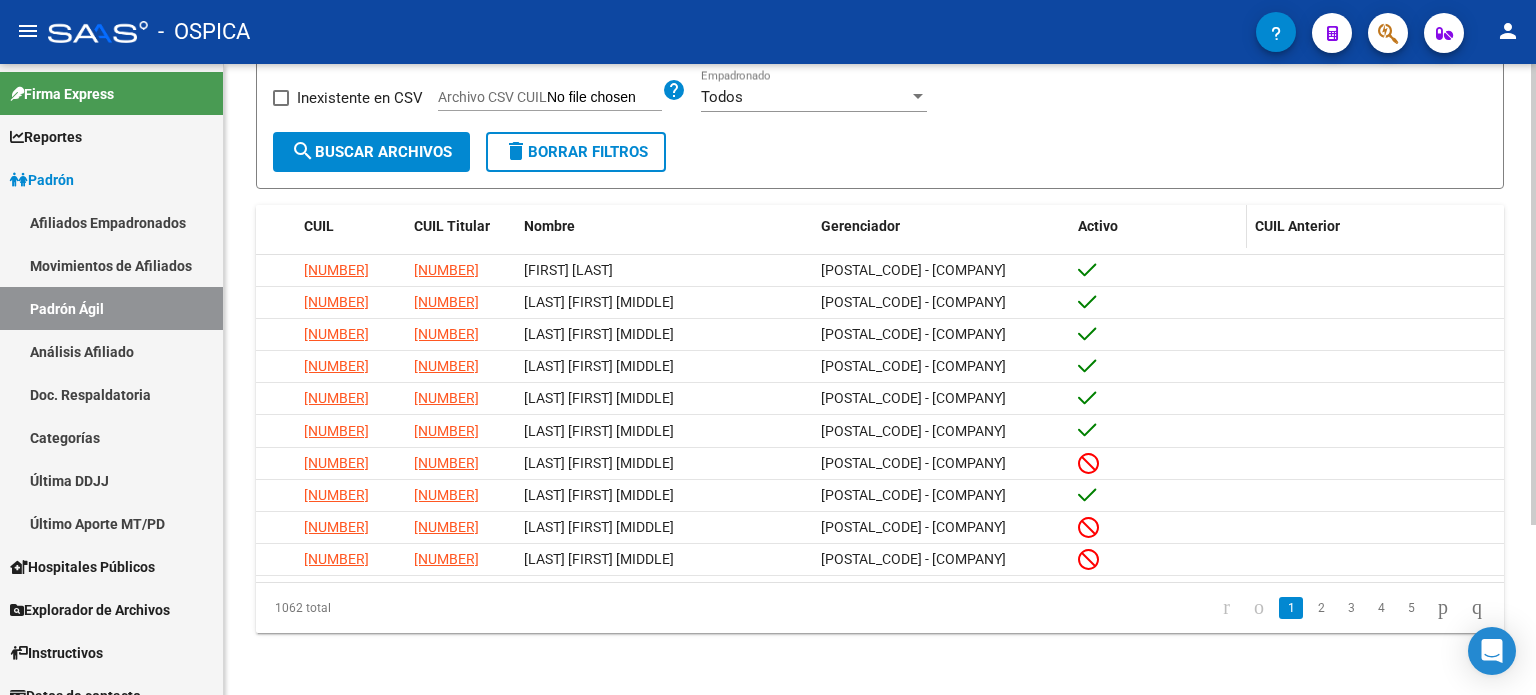 click on "Activo" 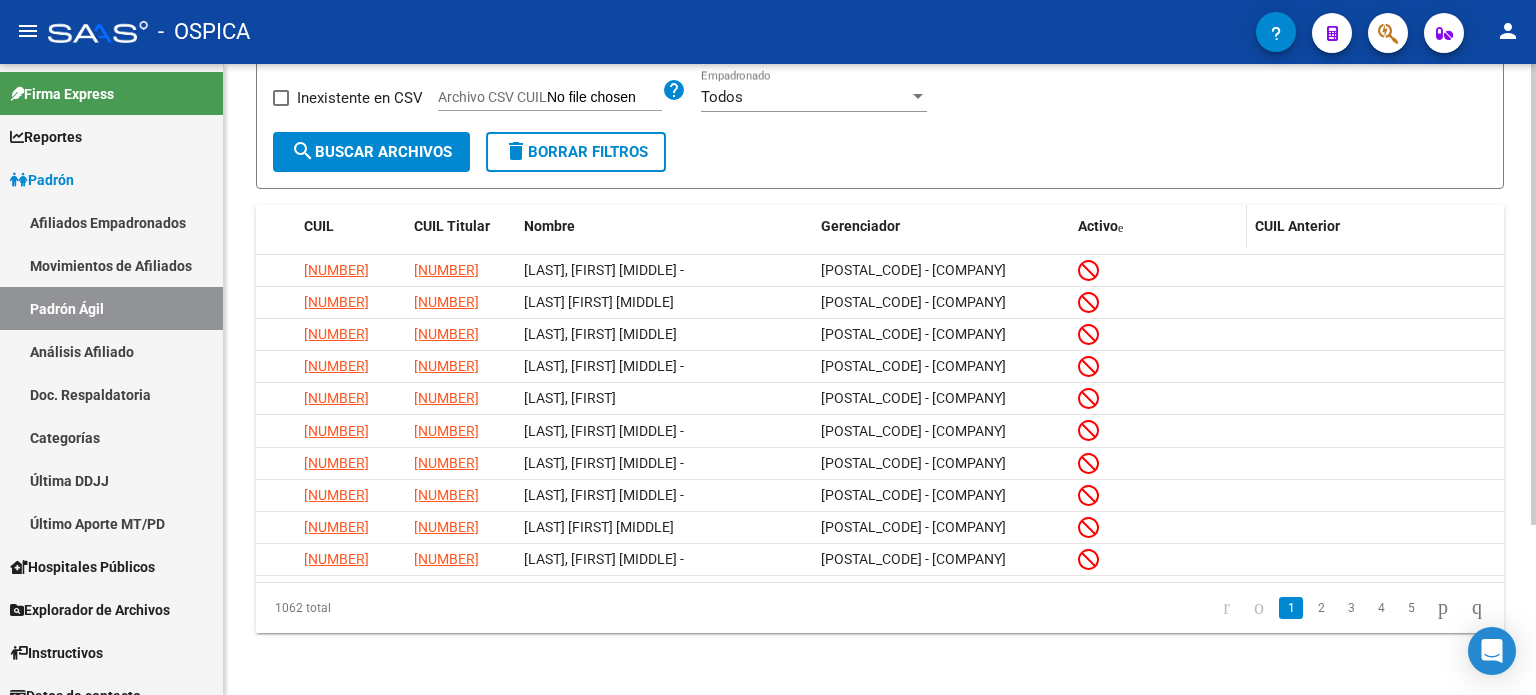click on "Activo" 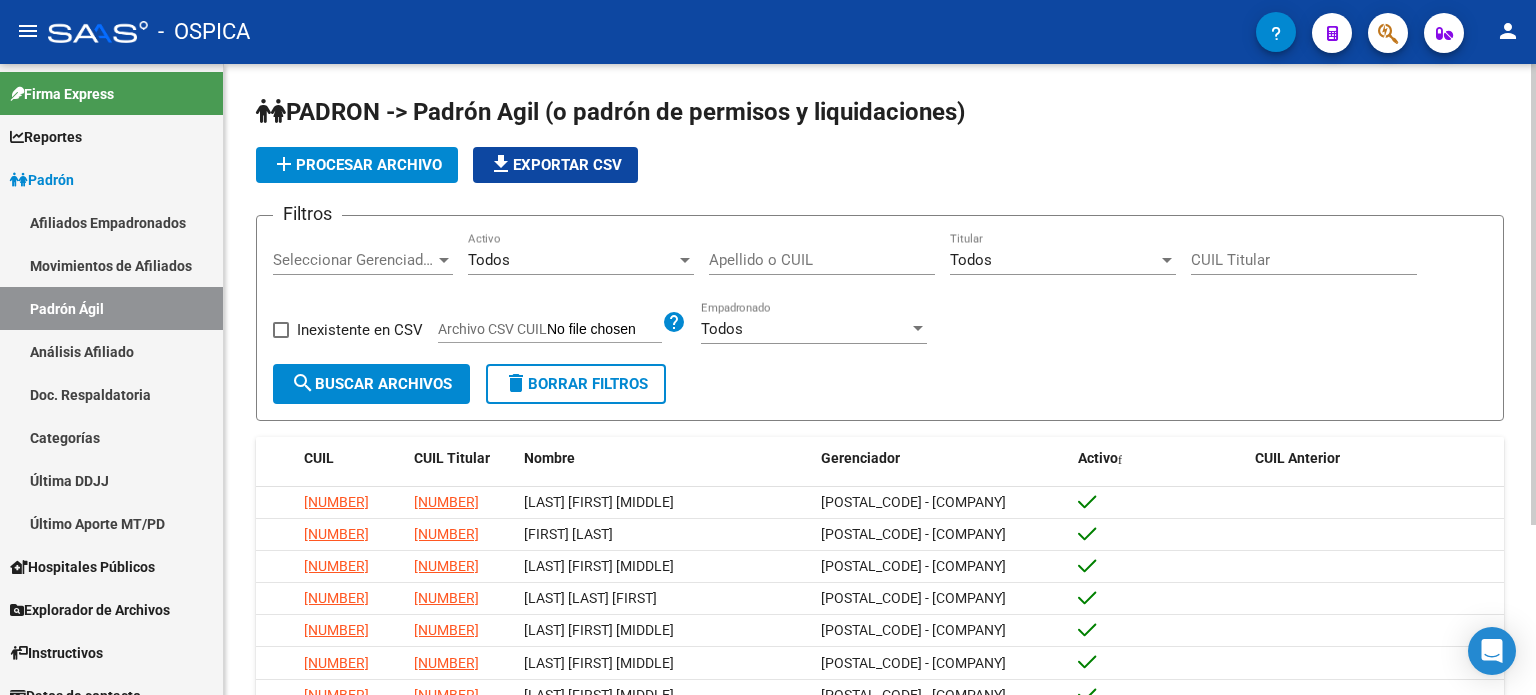 scroll, scrollTop: 0, scrollLeft: 0, axis: both 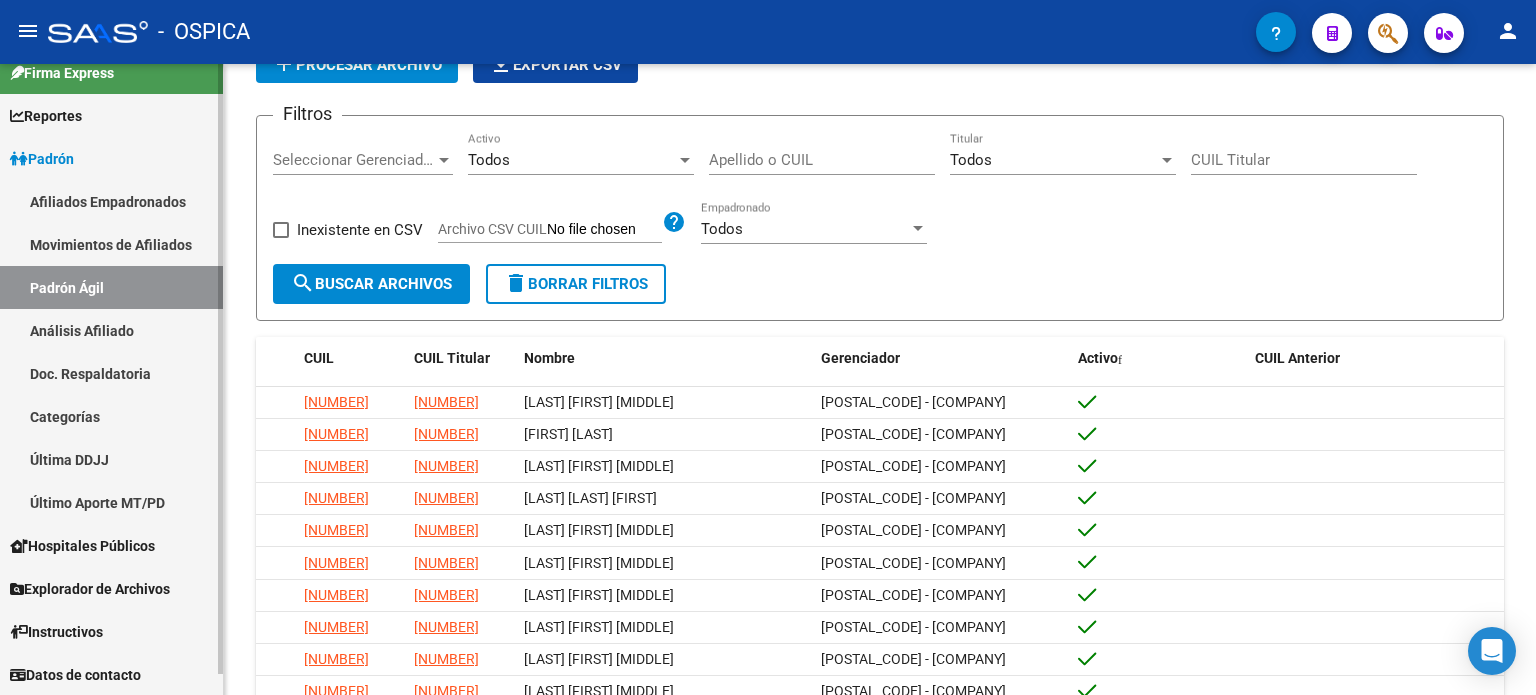 click on "Padrón Ágil" at bounding box center (111, 287) 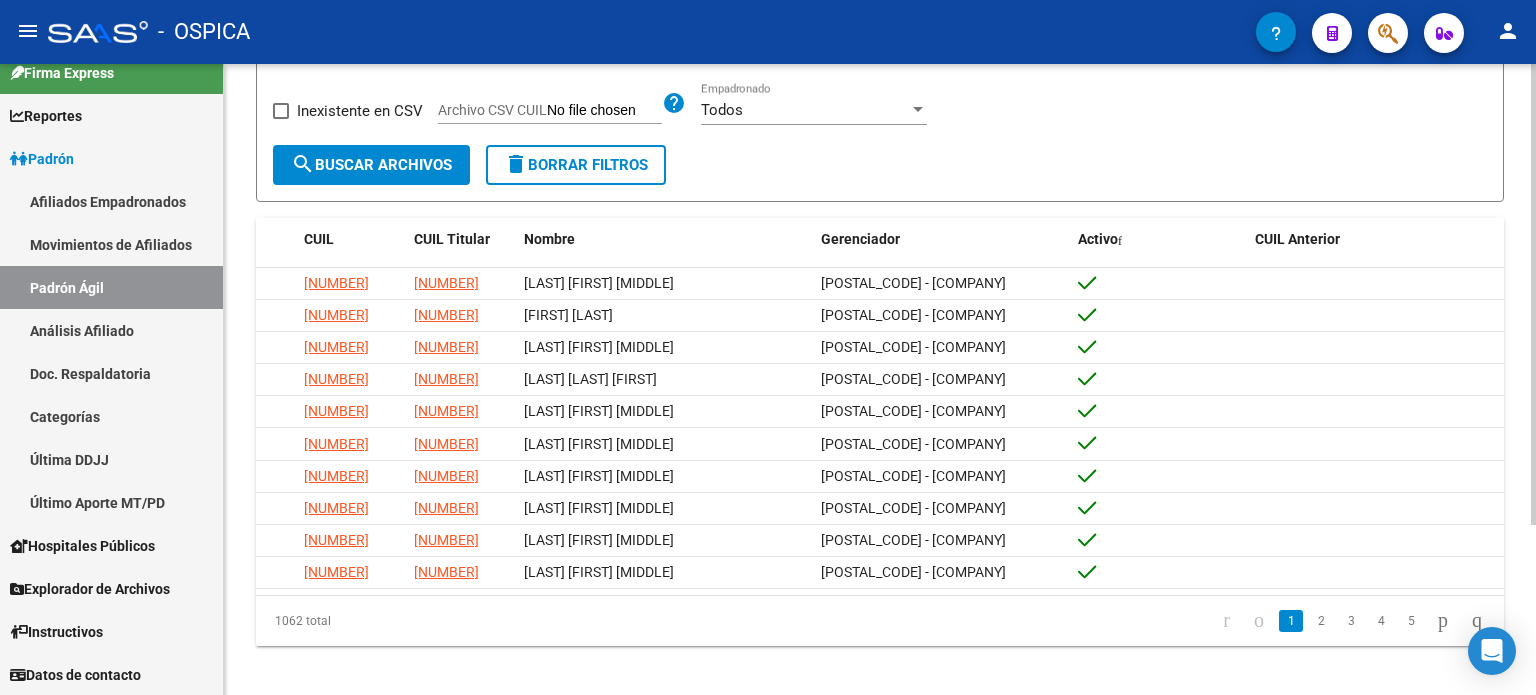 scroll, scrollTop: 232, scrollLeft: 0, axis: vertical 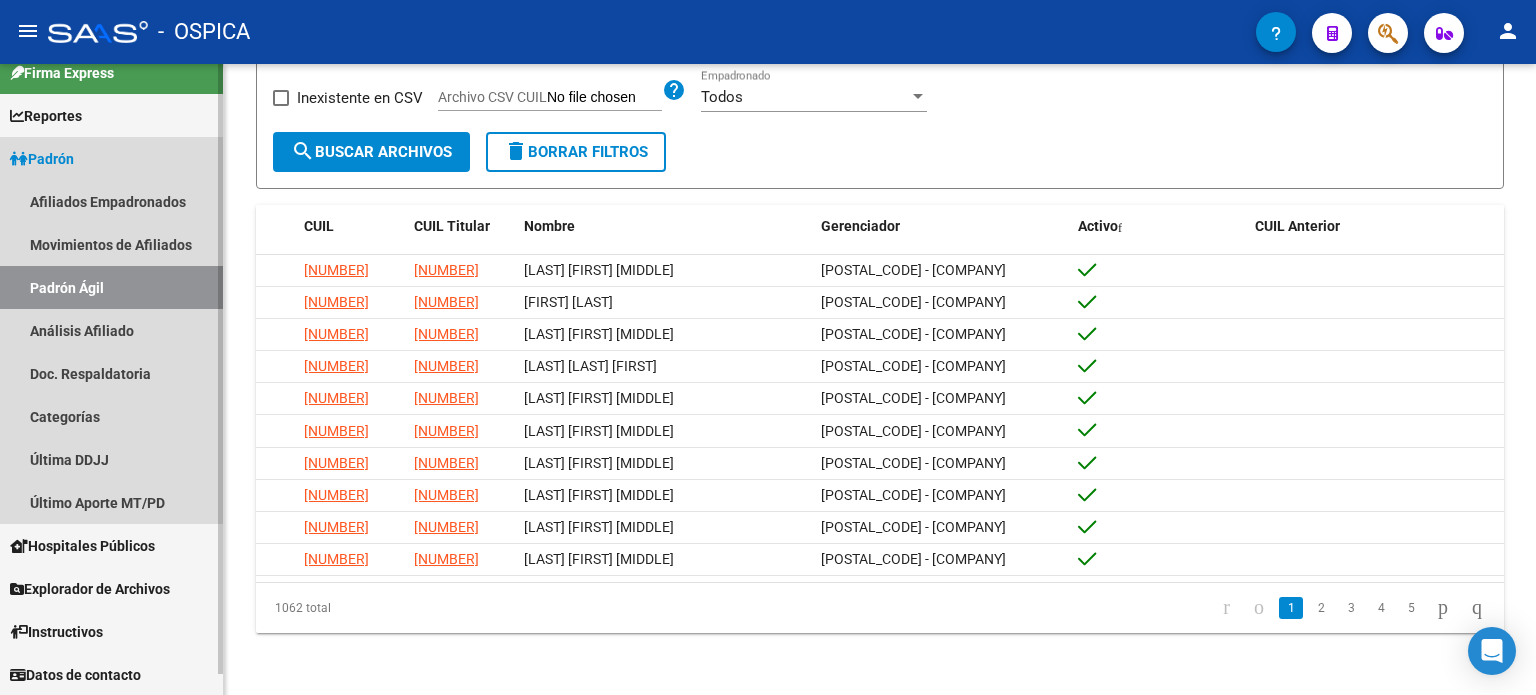 click on "Padrón" at bounding box center [42, 159] 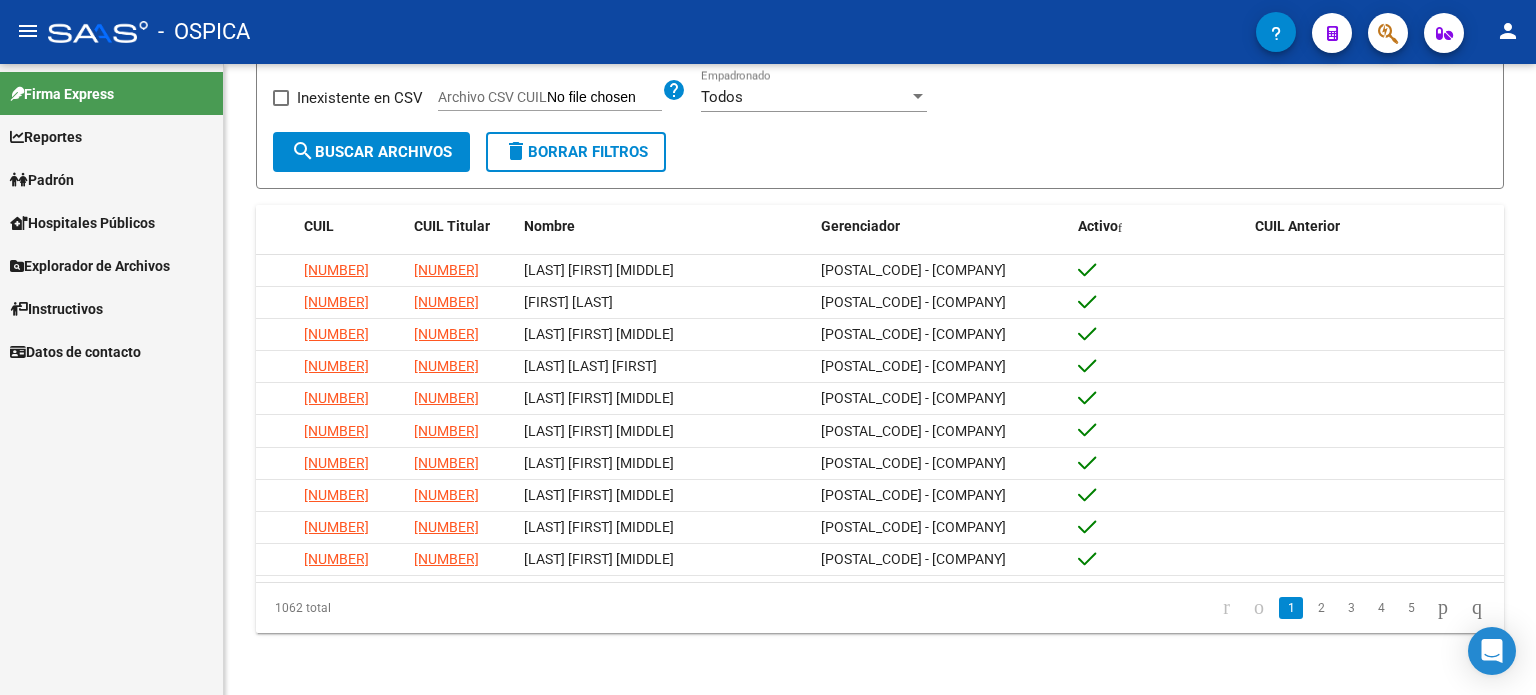 scroll, scrollTop: 0, scrollLeft: 0, axis: both 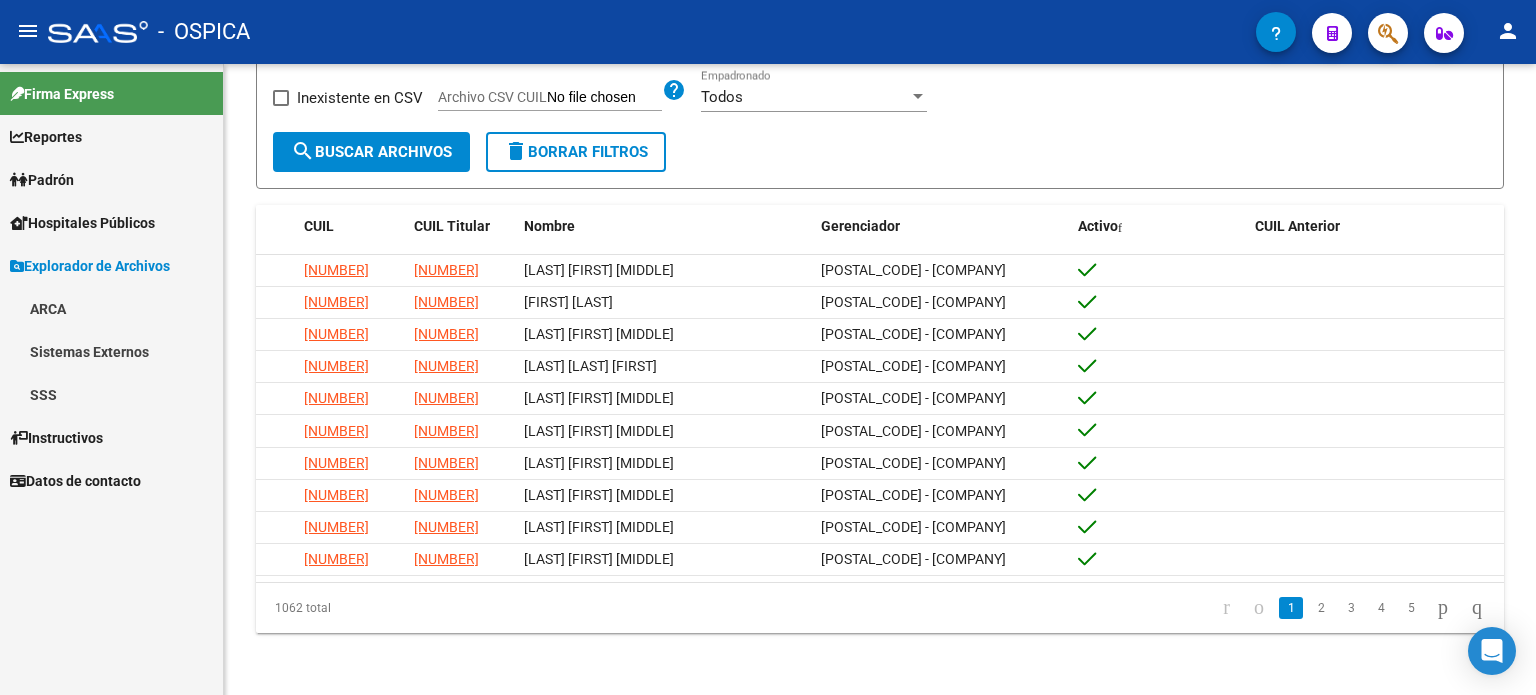 click on "SSS" at bounding box center (111, 394) 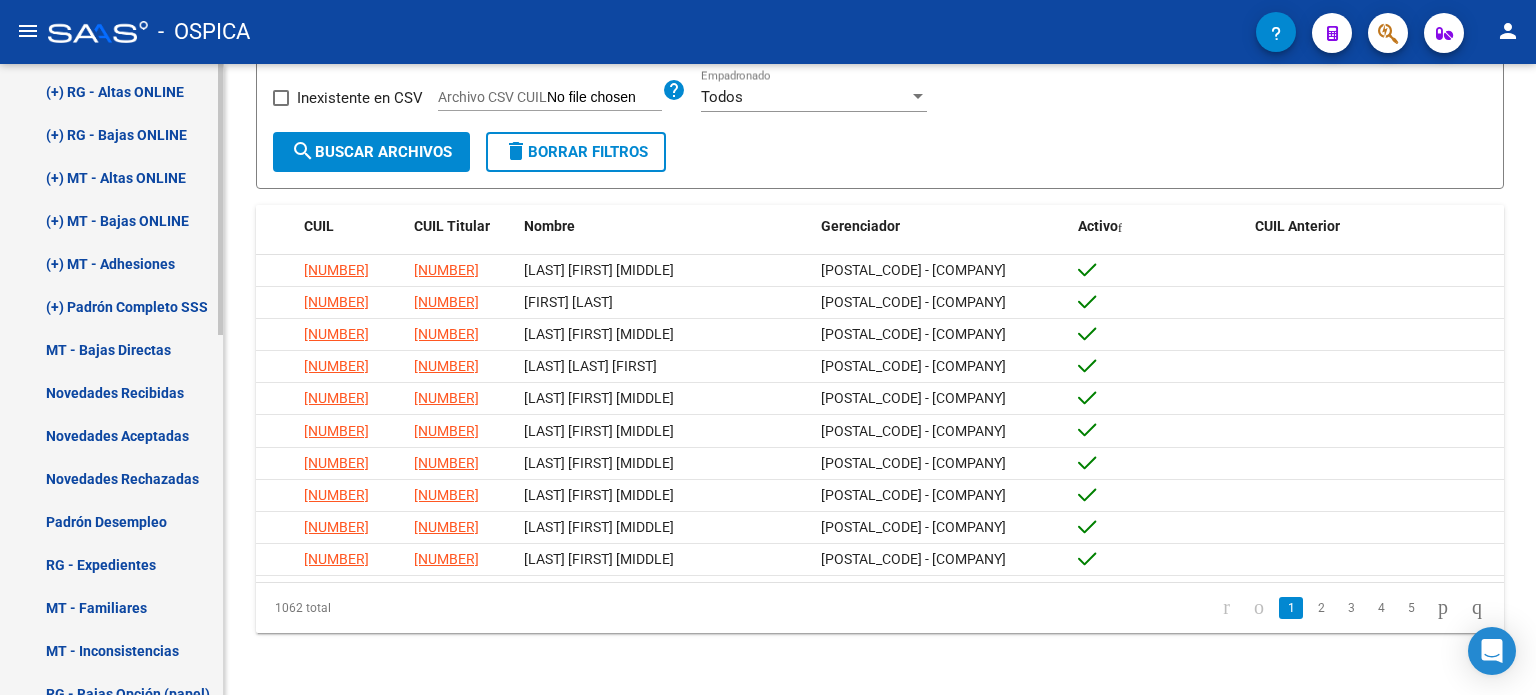 scroll, scrollTop: 400, scrollLeft: 0, axis: vertical 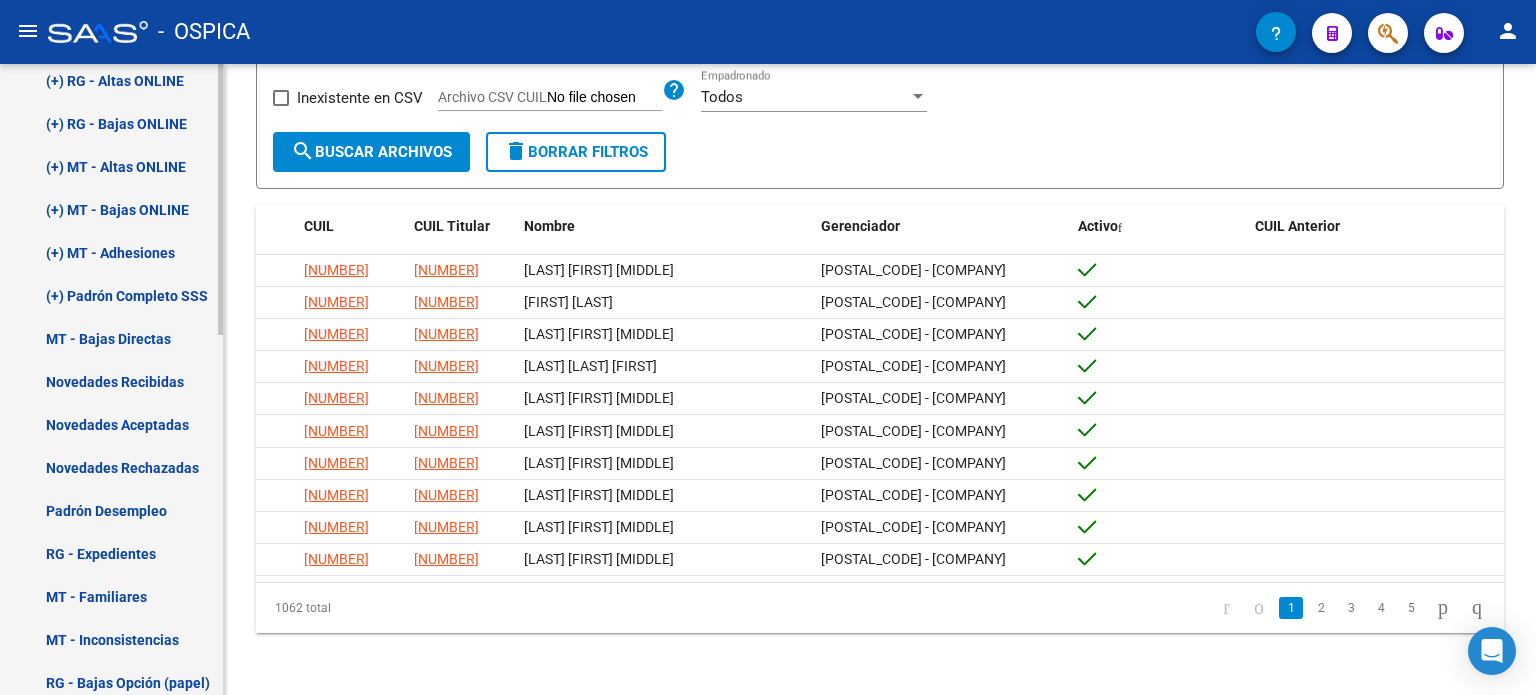 click on "(+) Padrón Completo SSS" at bounding box center [111, 295] 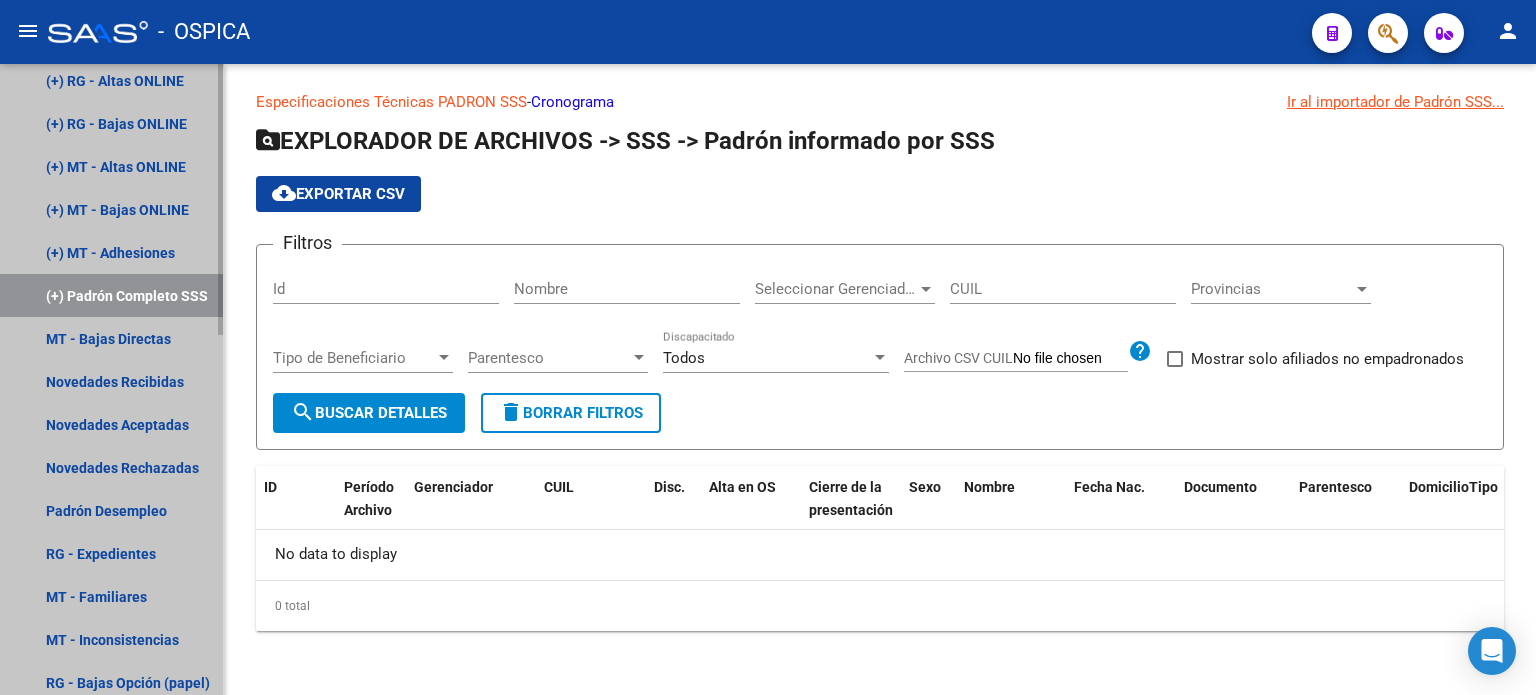 scroll, scrollTop: 0, scrollLeft: 0, axis: both 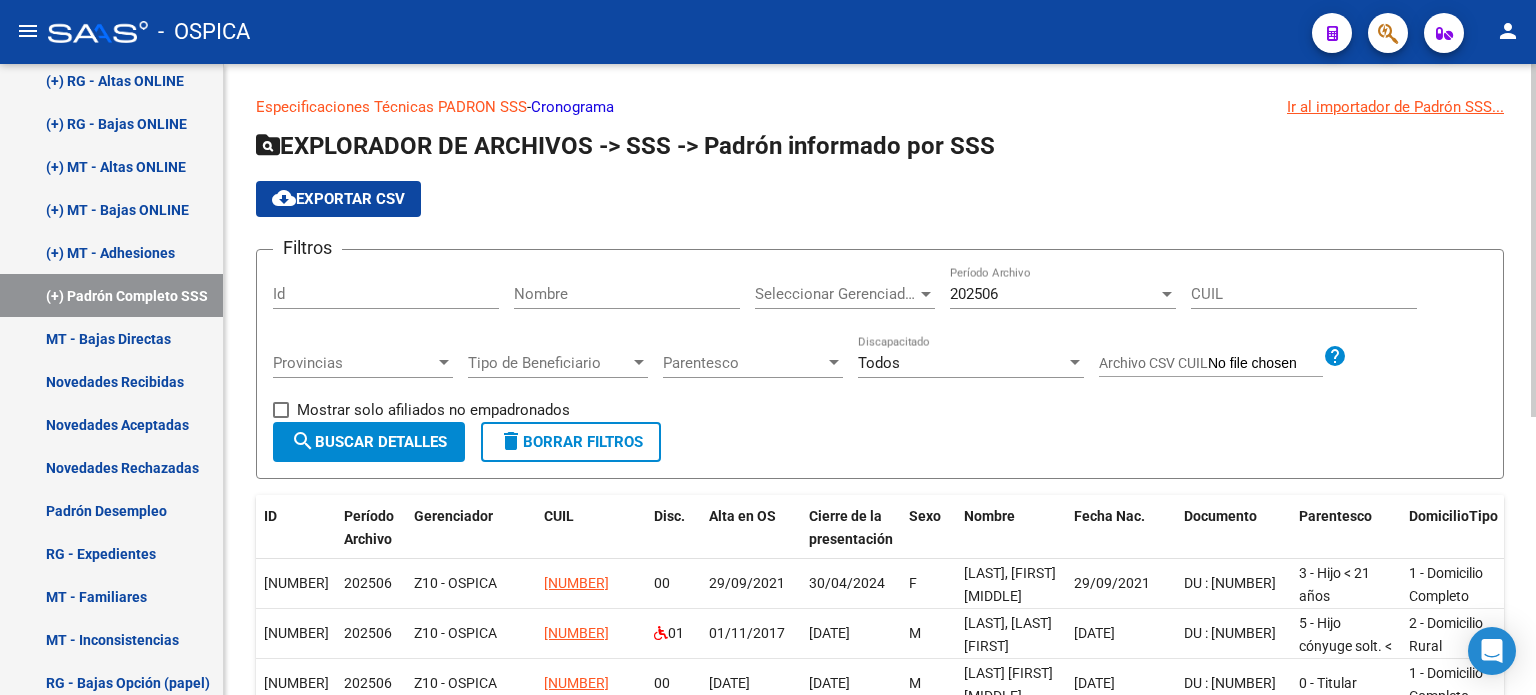 click on "[NUMBER] Período Archivo" 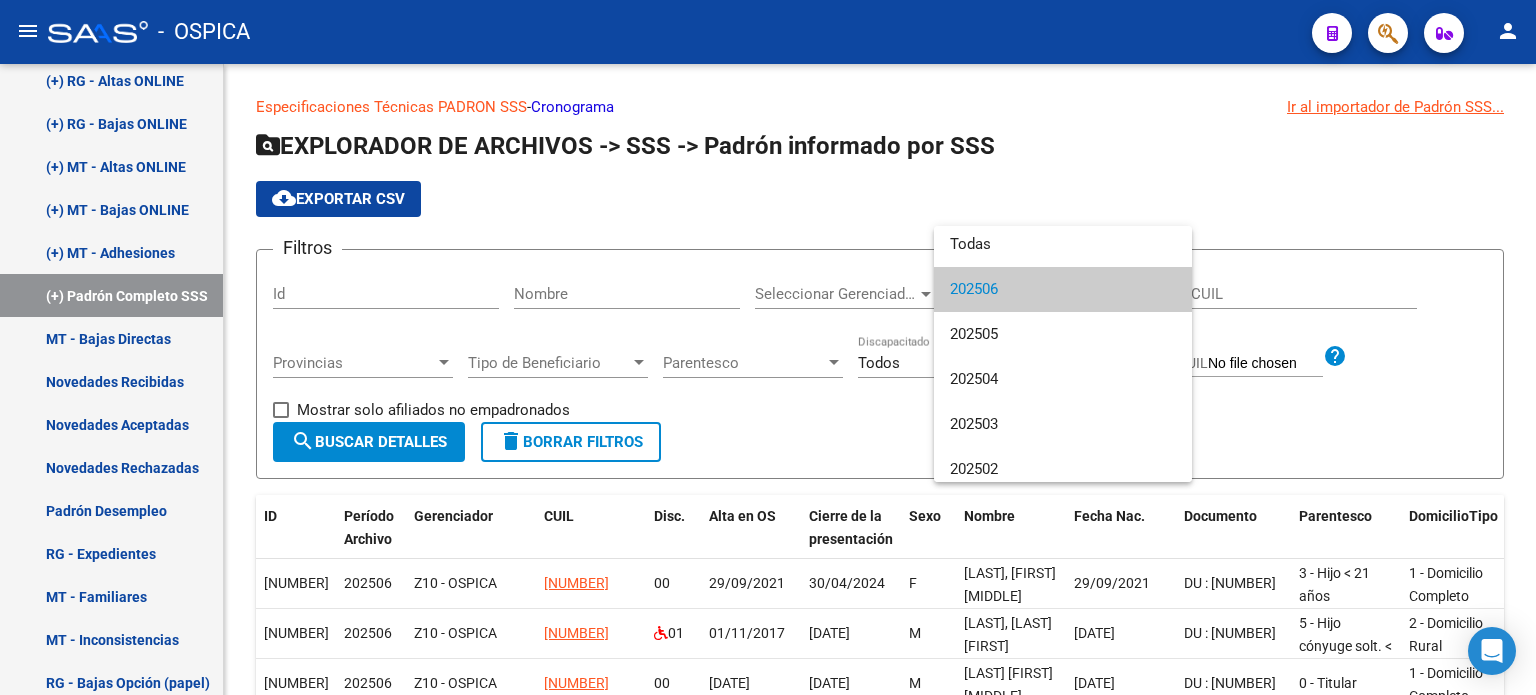 scroll, scrollTop: 0, scrollLeft: 0, axis: both 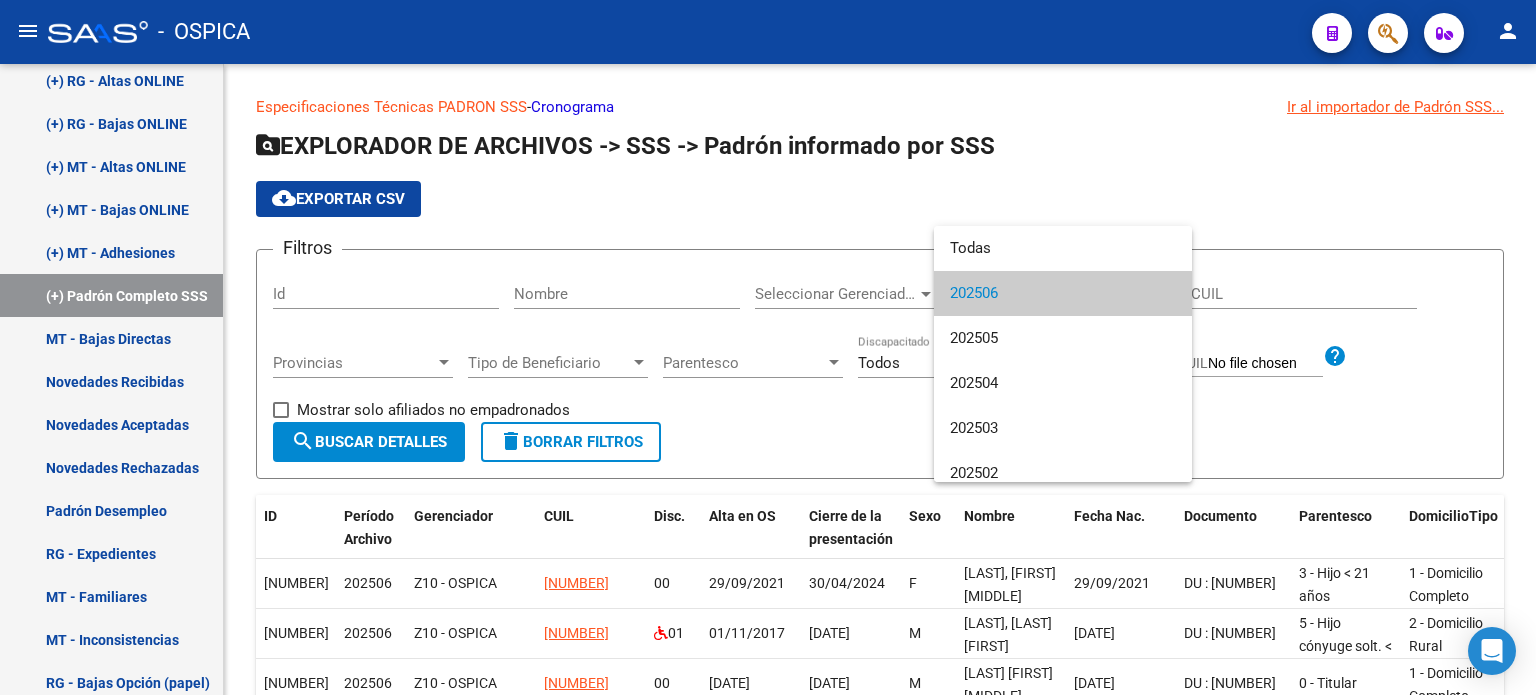 click on "202506" at bounding box center [1063, 293] 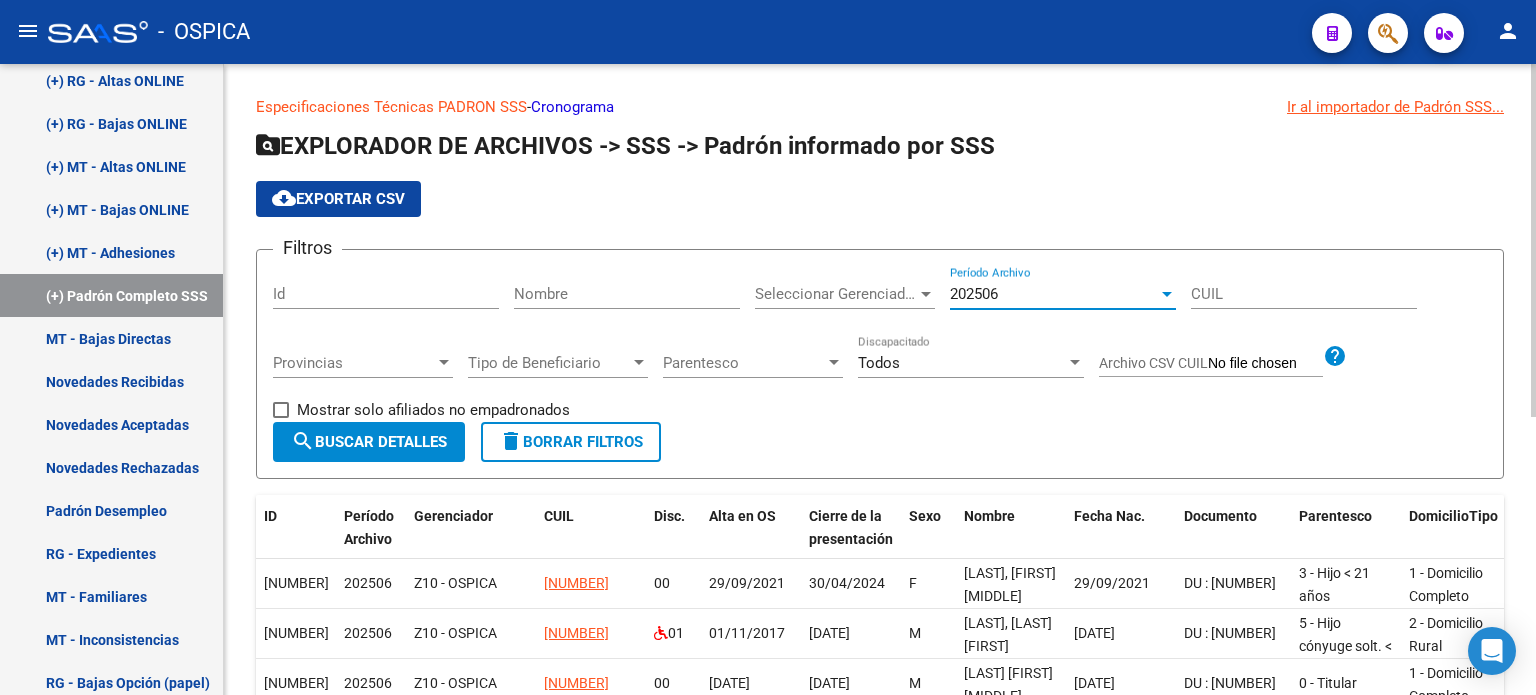 click on "cloud_download  Exportar CSV" 